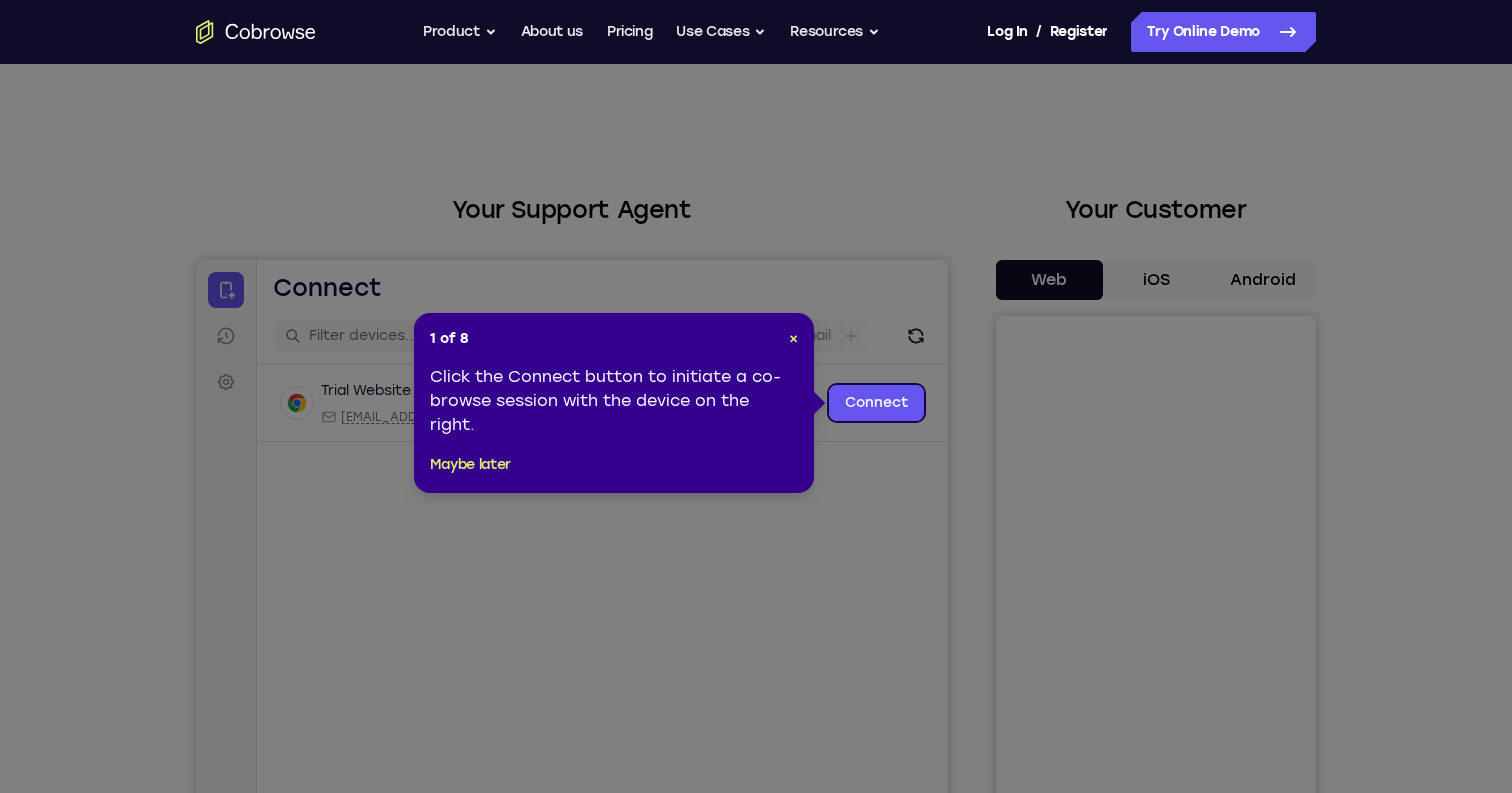 scroll, scrollTop: 0, scrollLeft: 0, axis: both 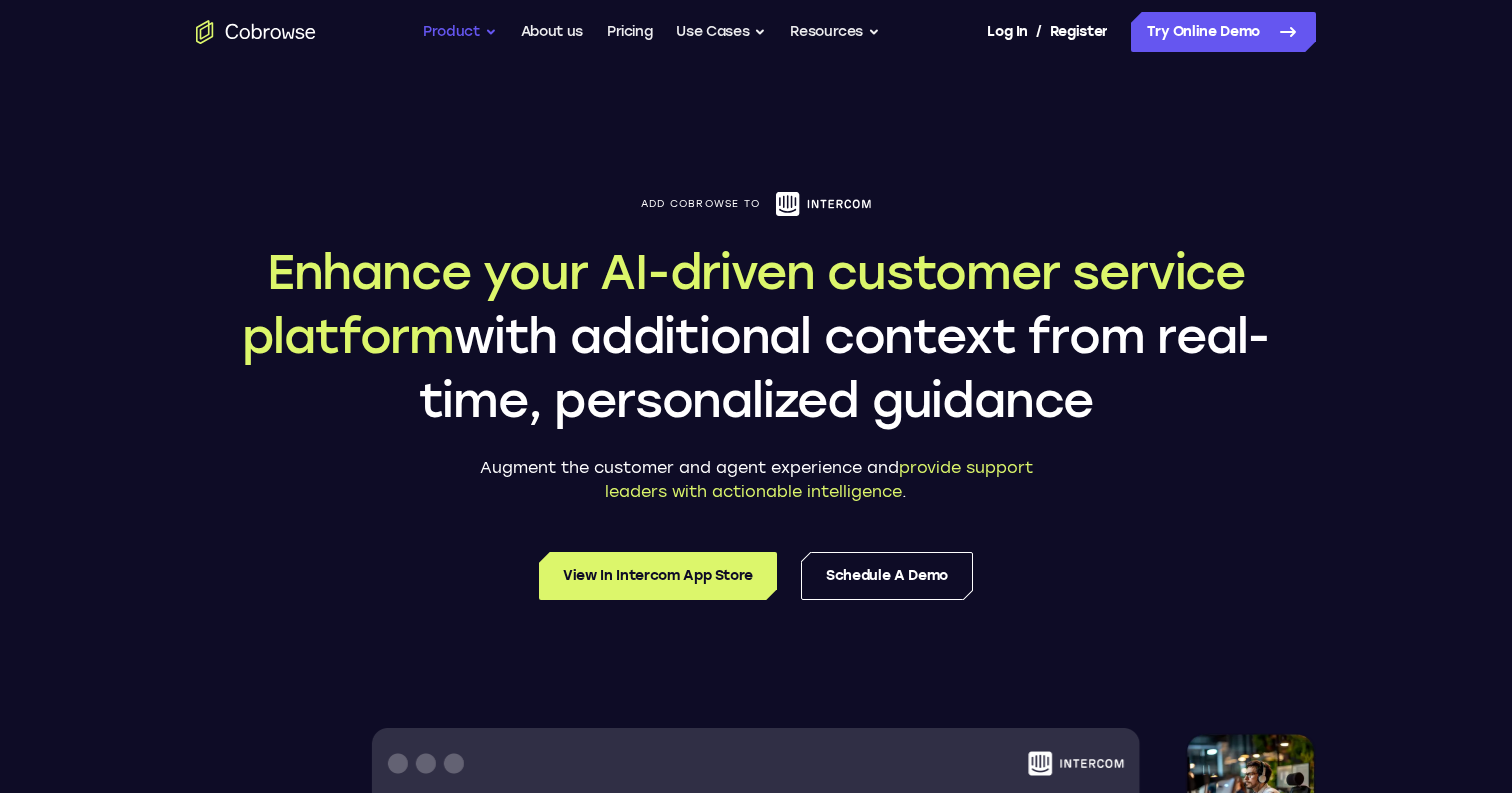click on "Product" at bounding box center [460, 32] 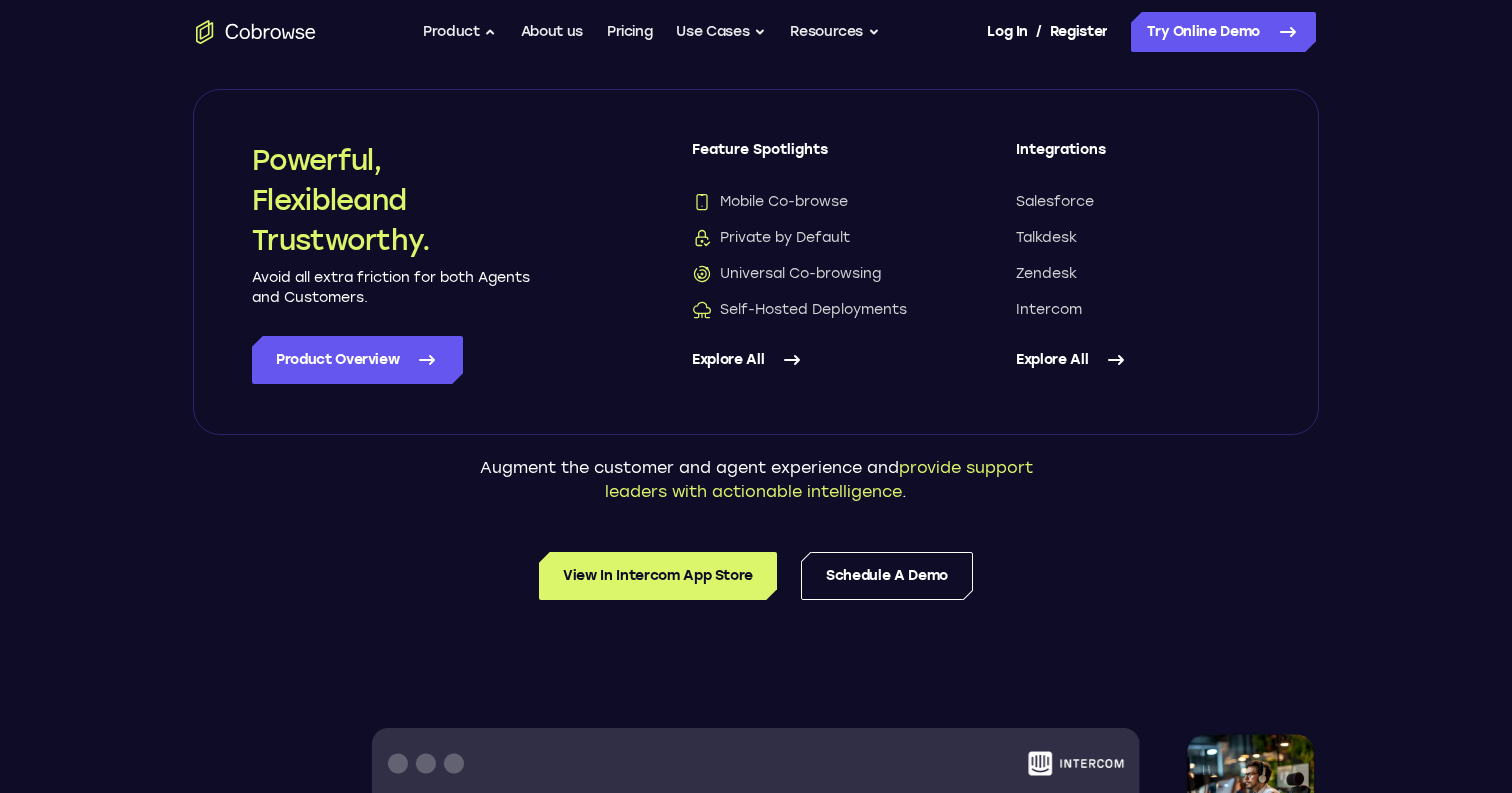 click on "Explore All" at bounding box center (814, 360) 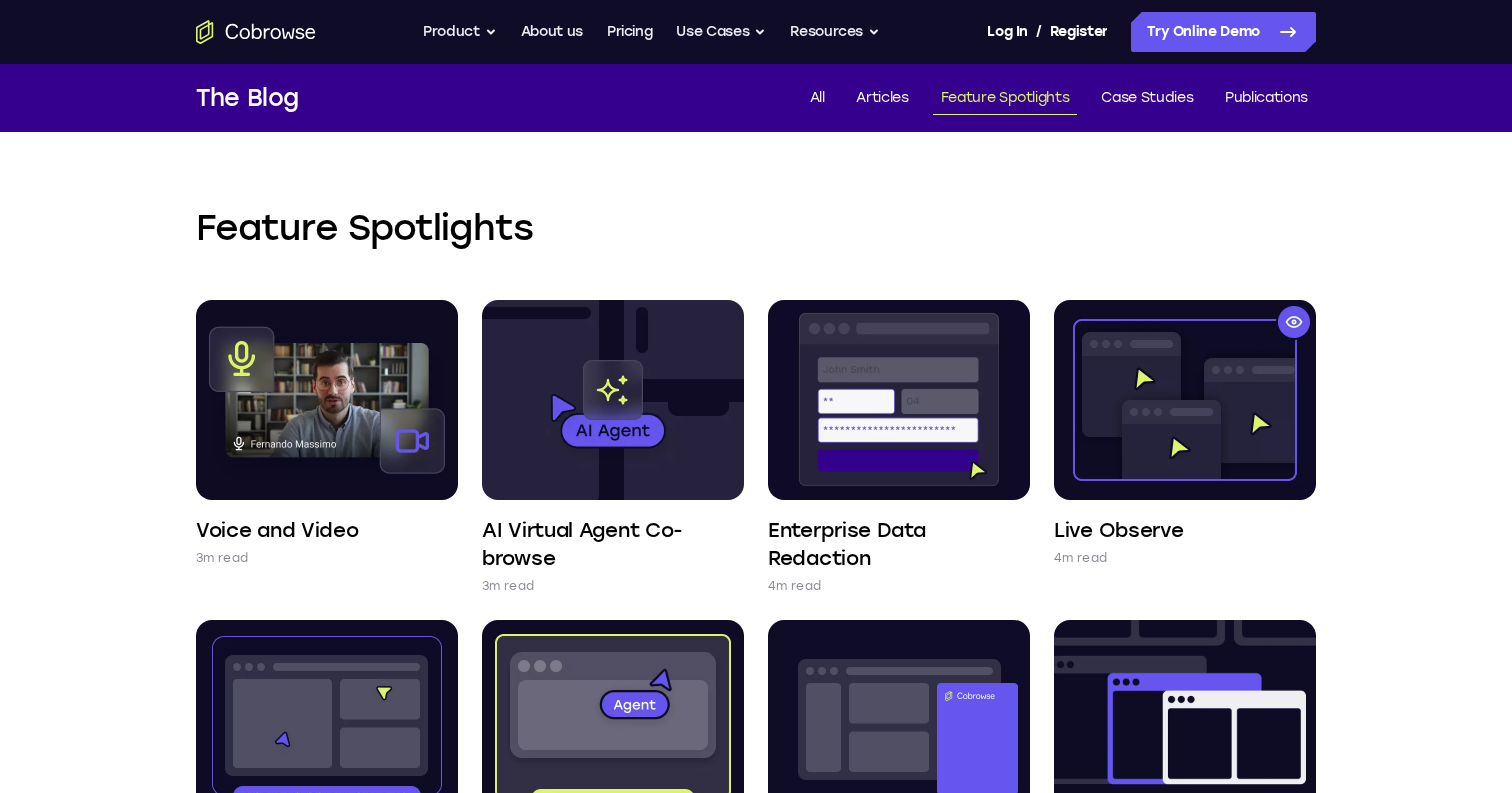 scroll, scrollTop: 0, scrollLeft: 0, axis: both 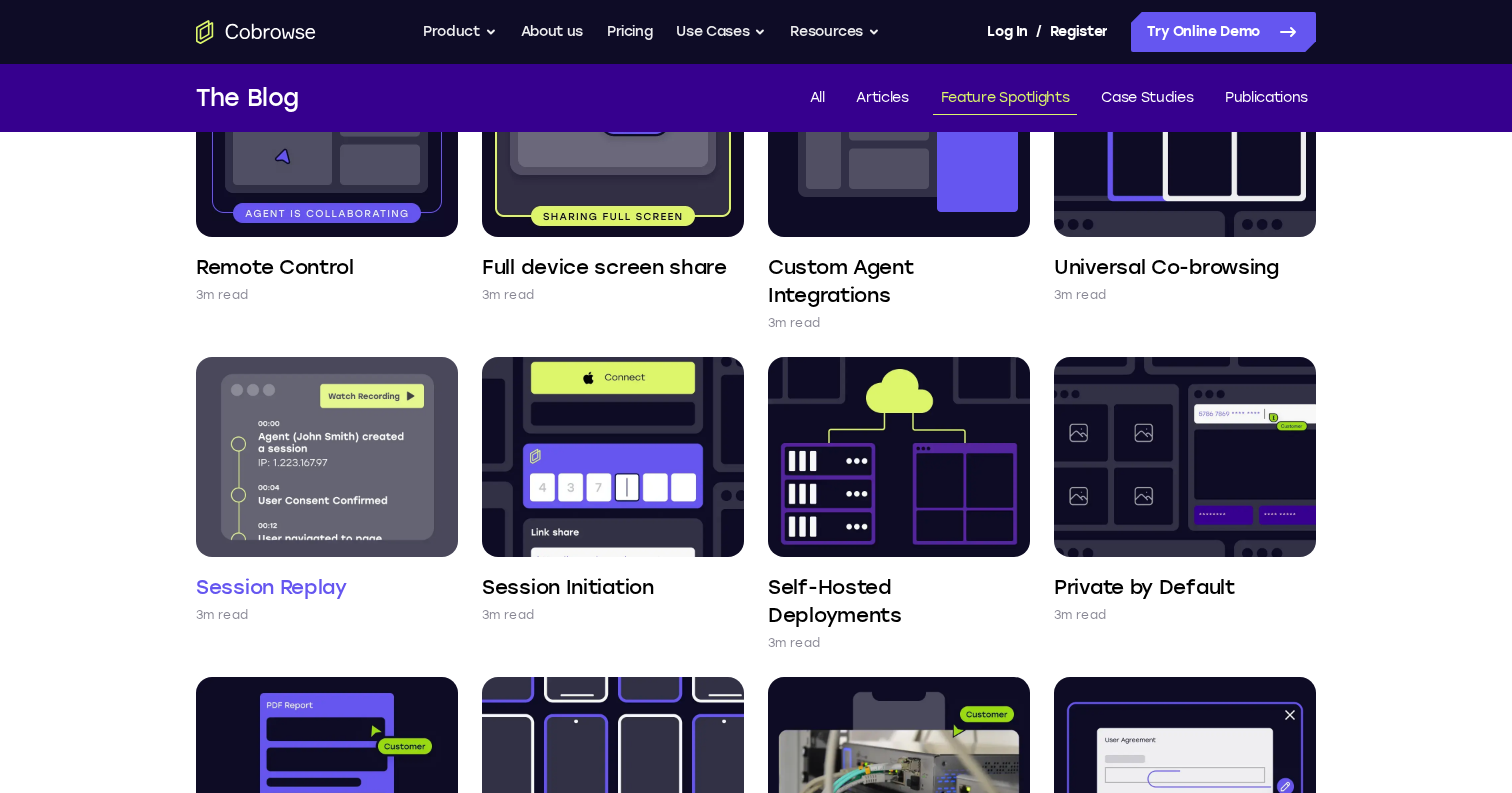 click at bounding box center (327, 457) 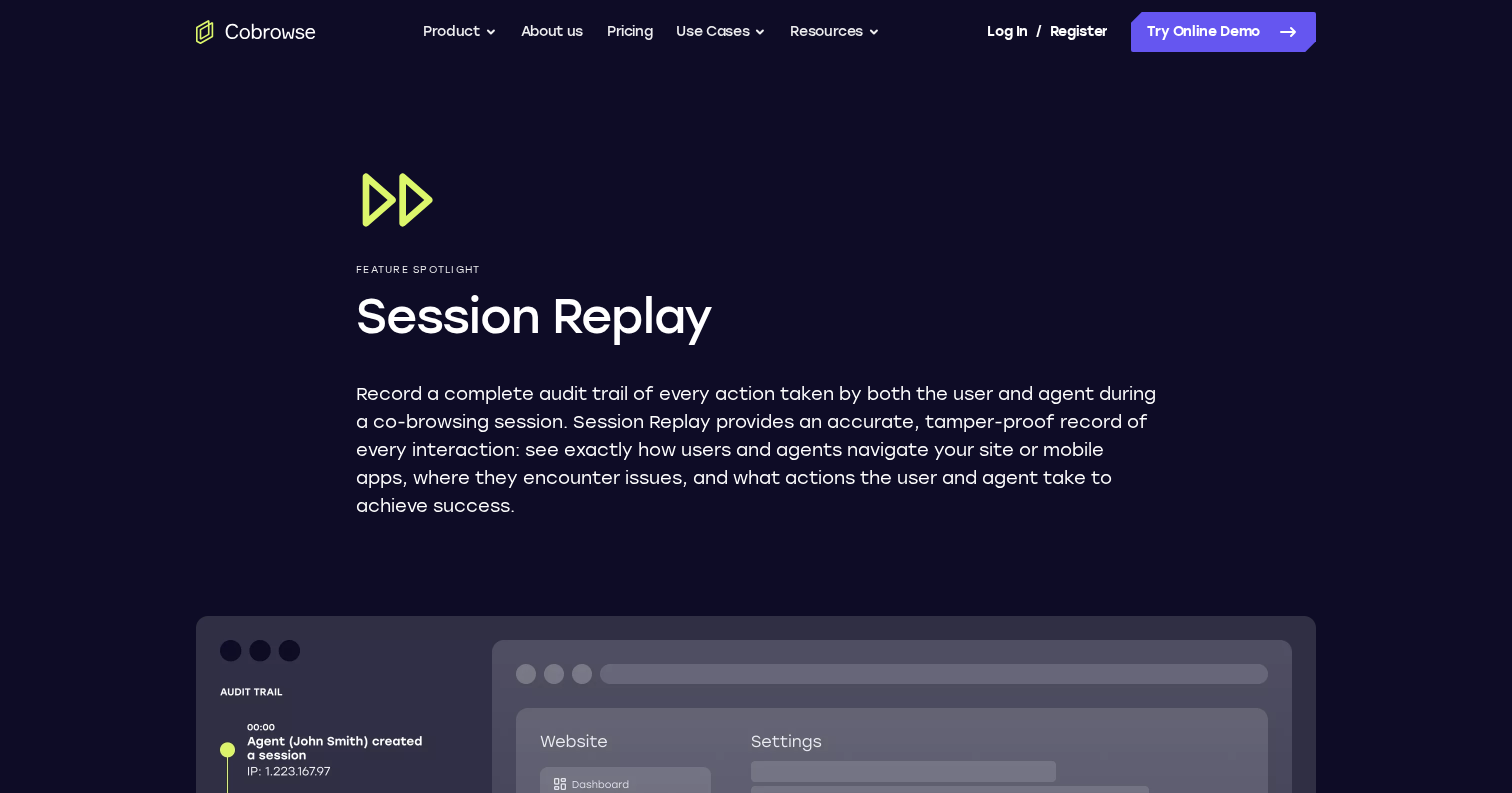 scroll, scrollTop: 0, scrollLeft: 0, axis: both 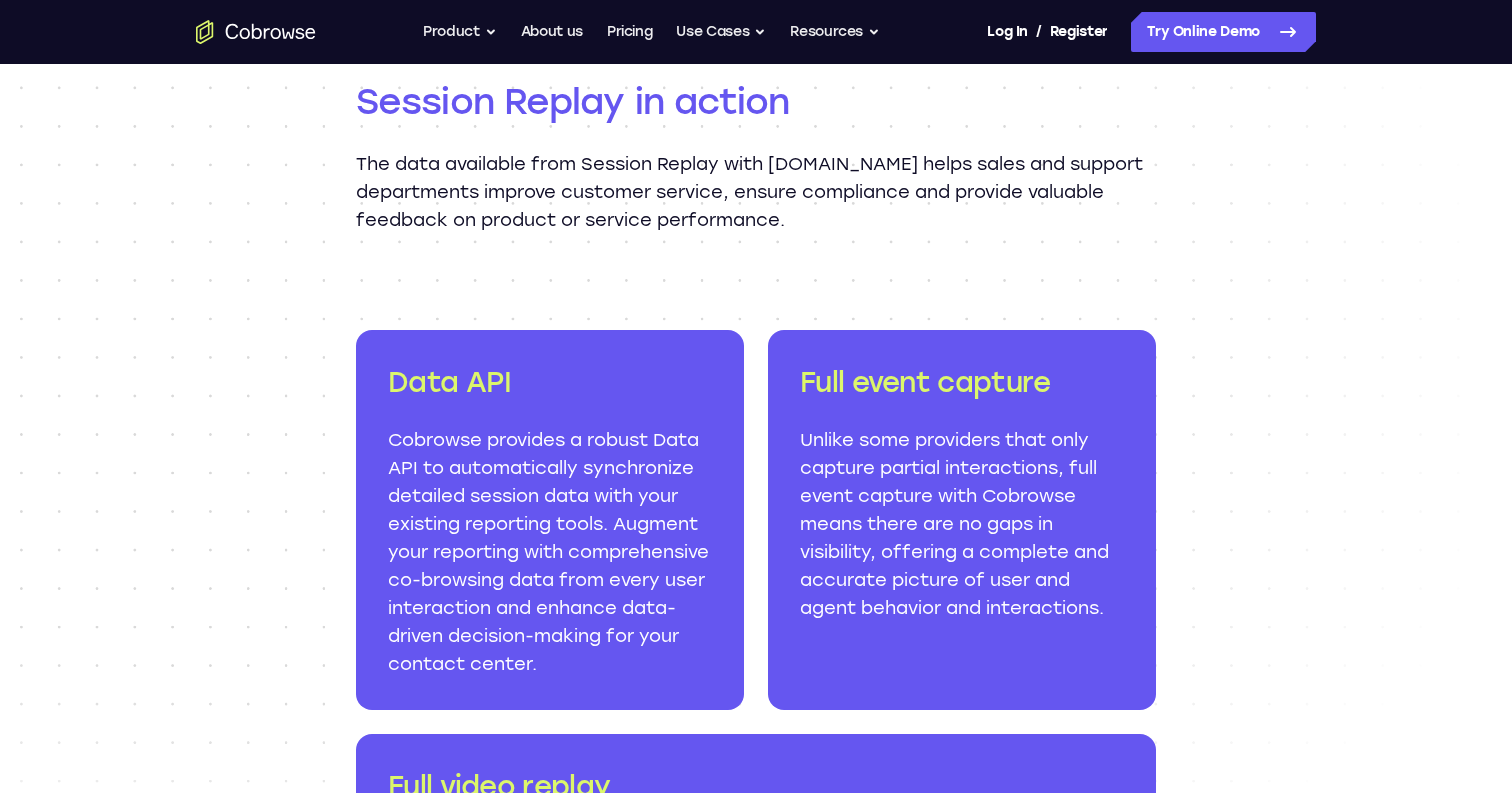 click on "Data API" at bounding box center (550, 382) 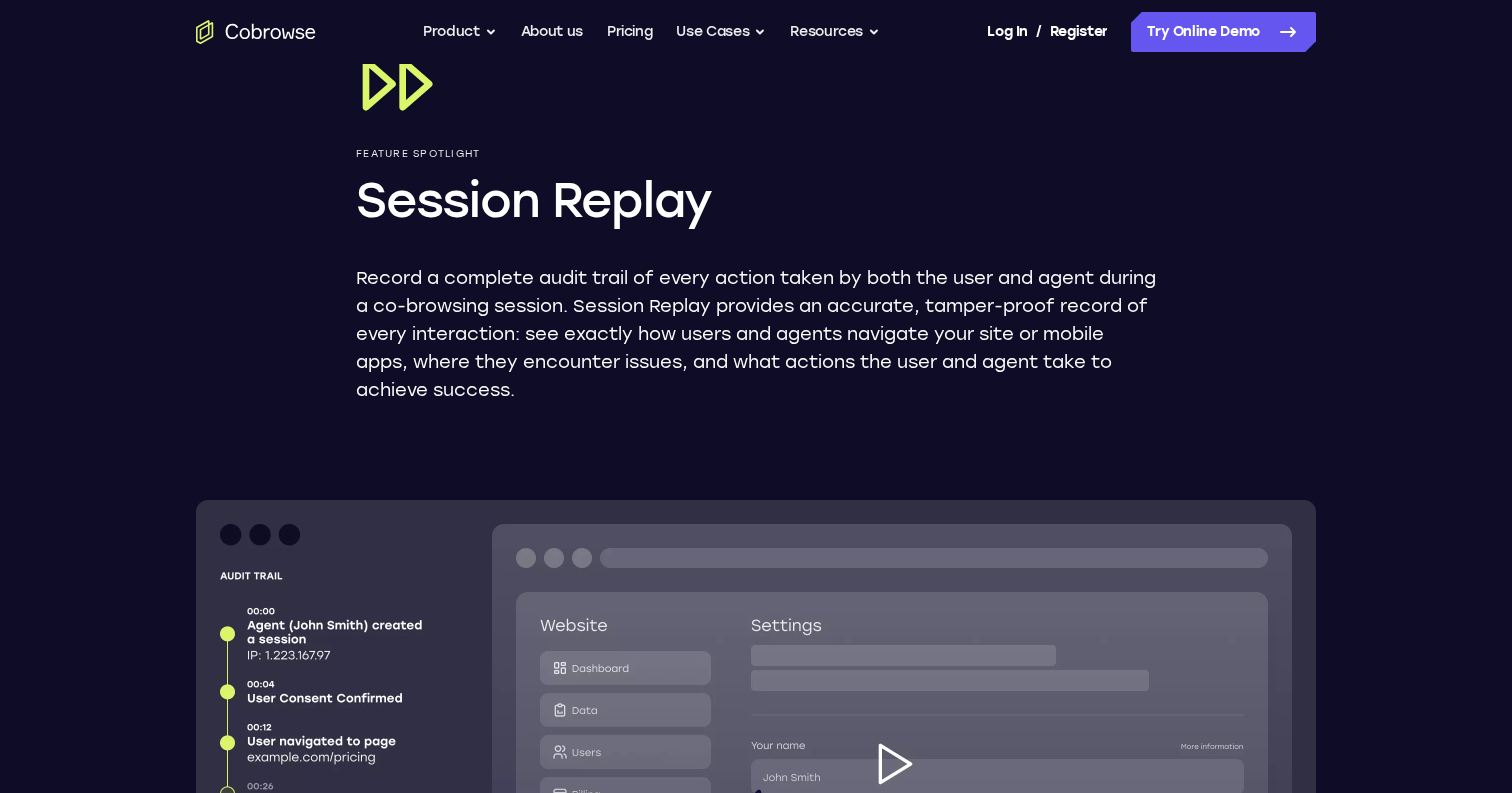 scroll, scrollTop: 0, scrollLeft: 0, axis: both 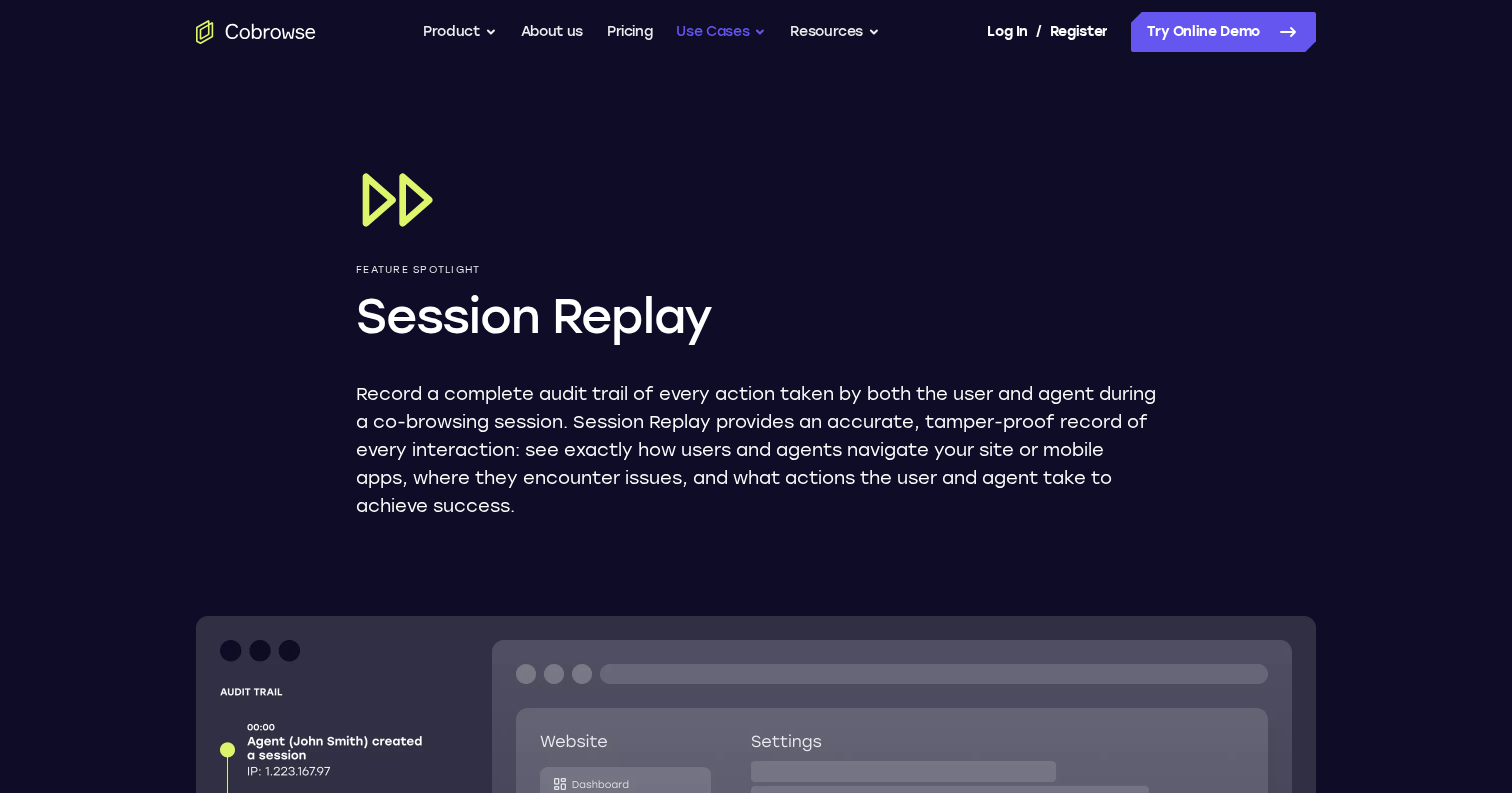 click on "Use Cases" at bounding box center (721, 32) 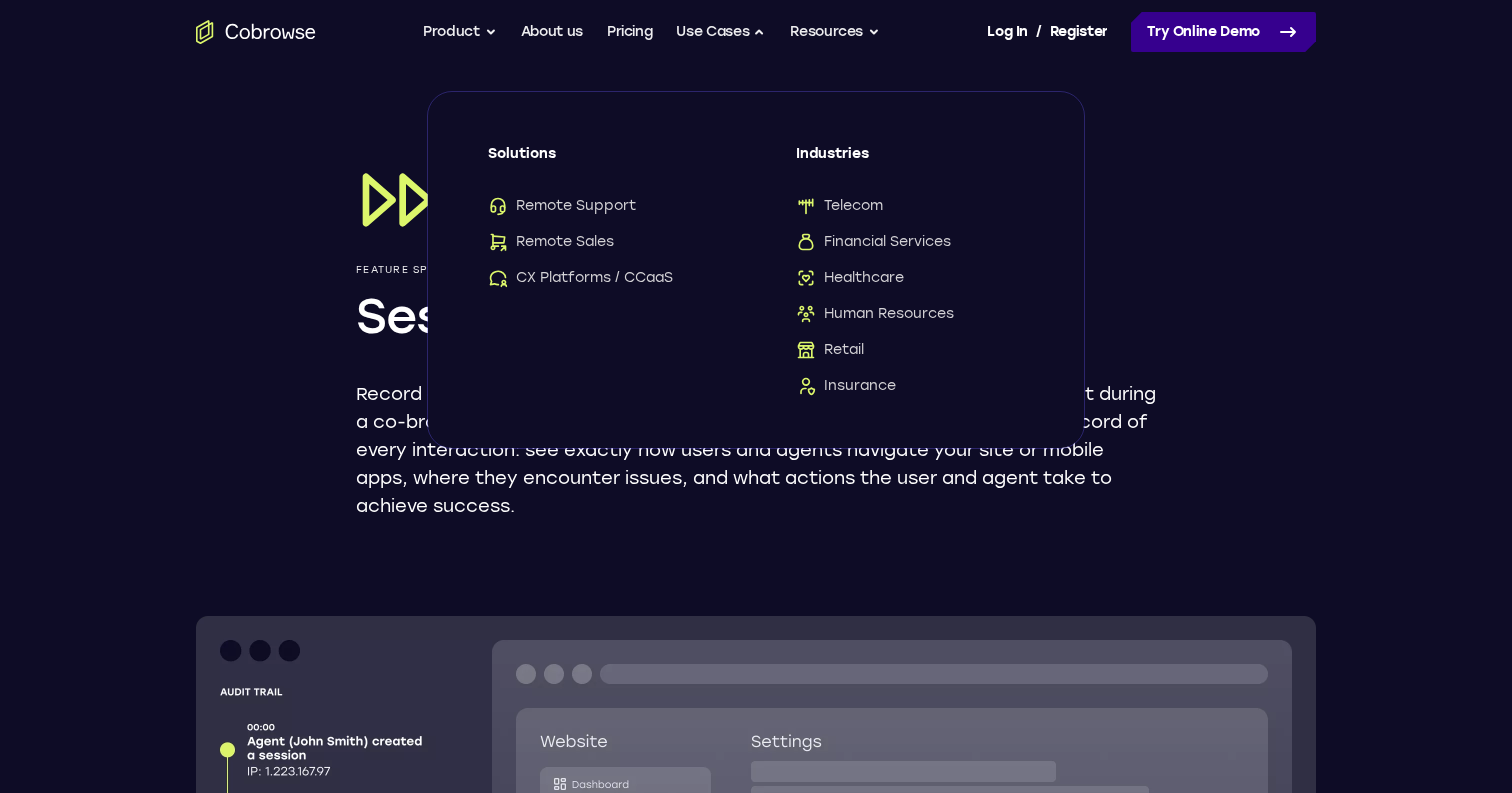 click on "Try Online Demo" at bounding box center [1223, 32] 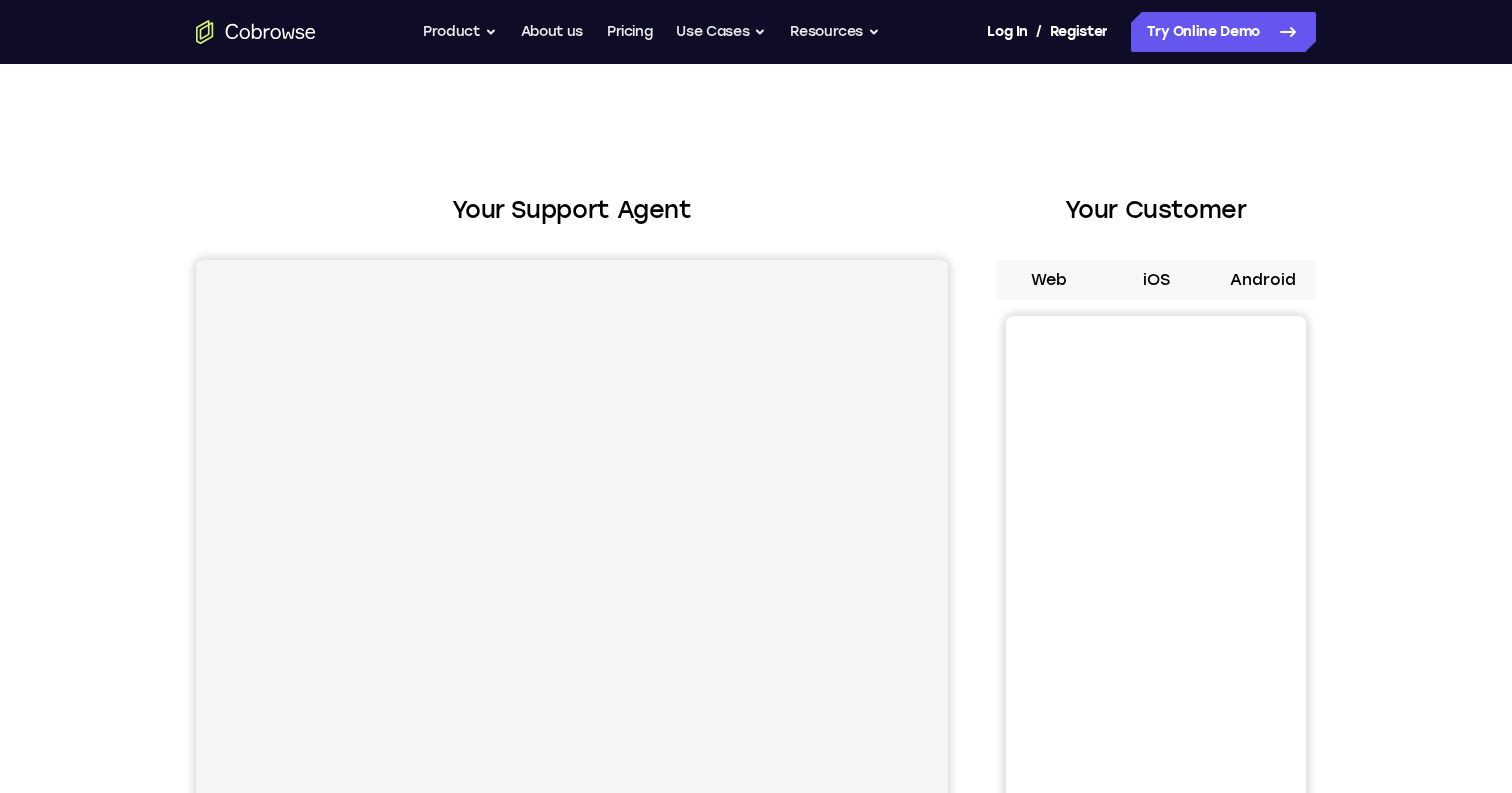 scroll, scrollTop: 0, scrollLeft: 0, axis: both 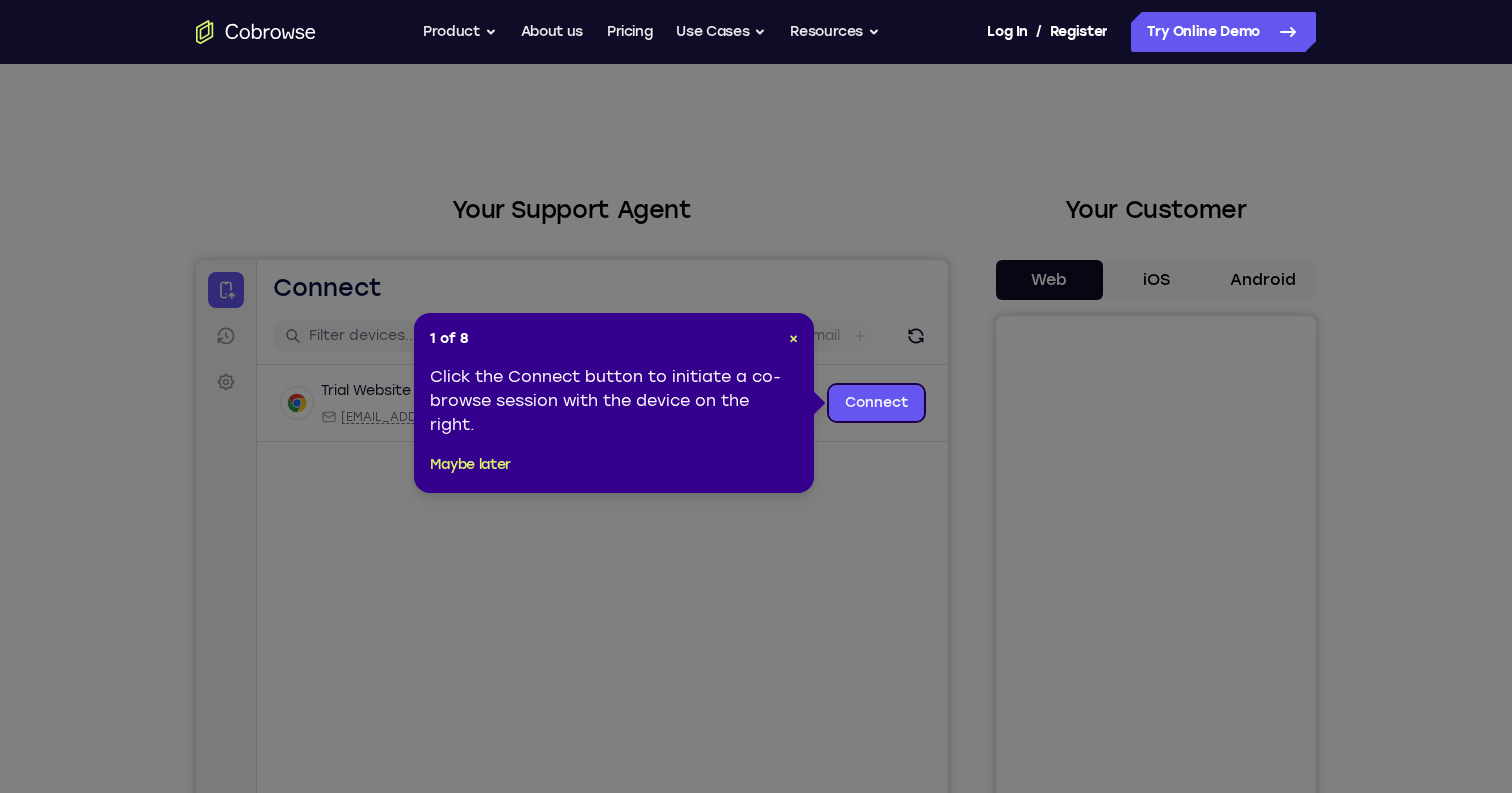 click 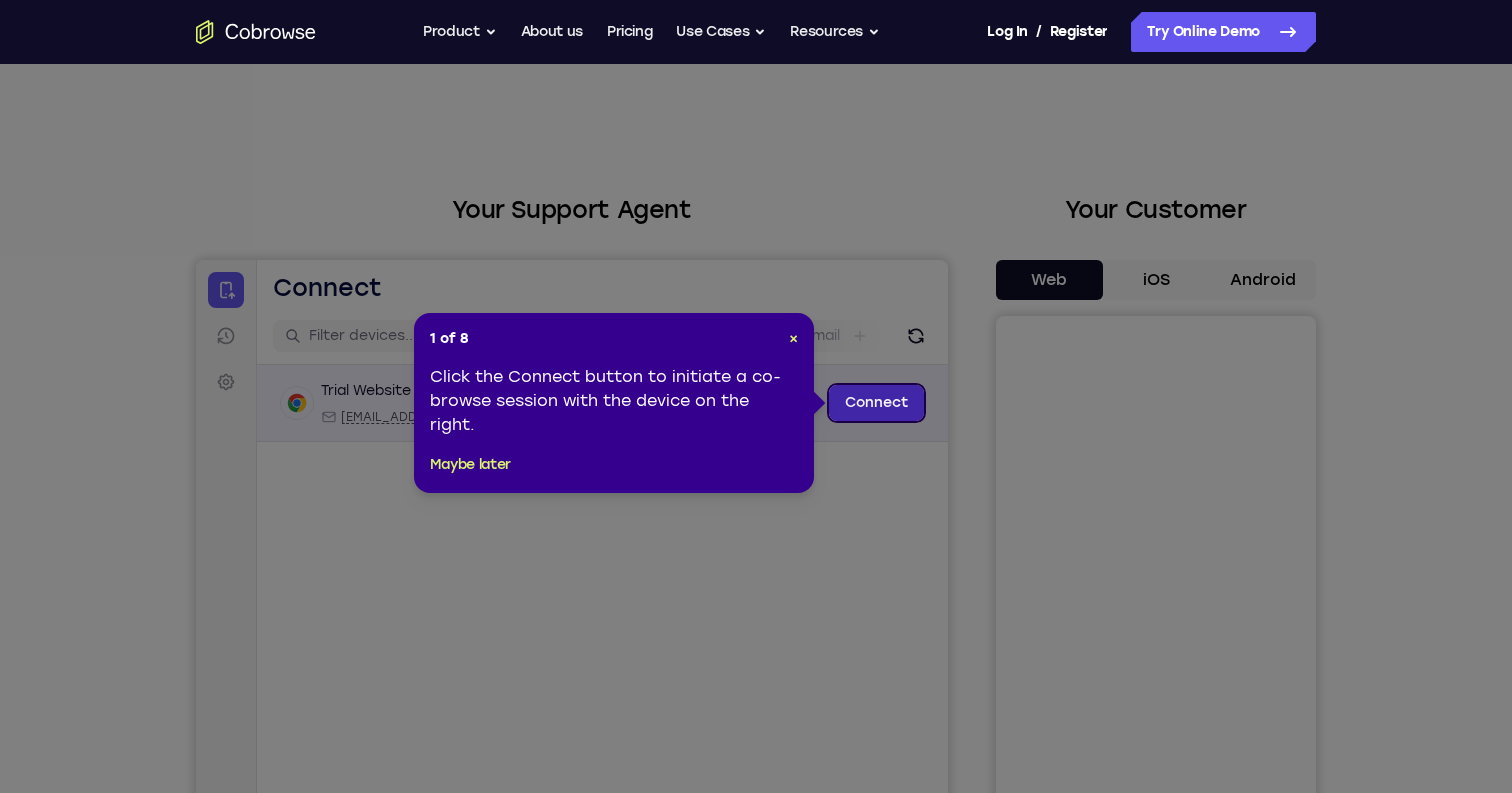 click on "Connect" at bounding box center (876, 403) 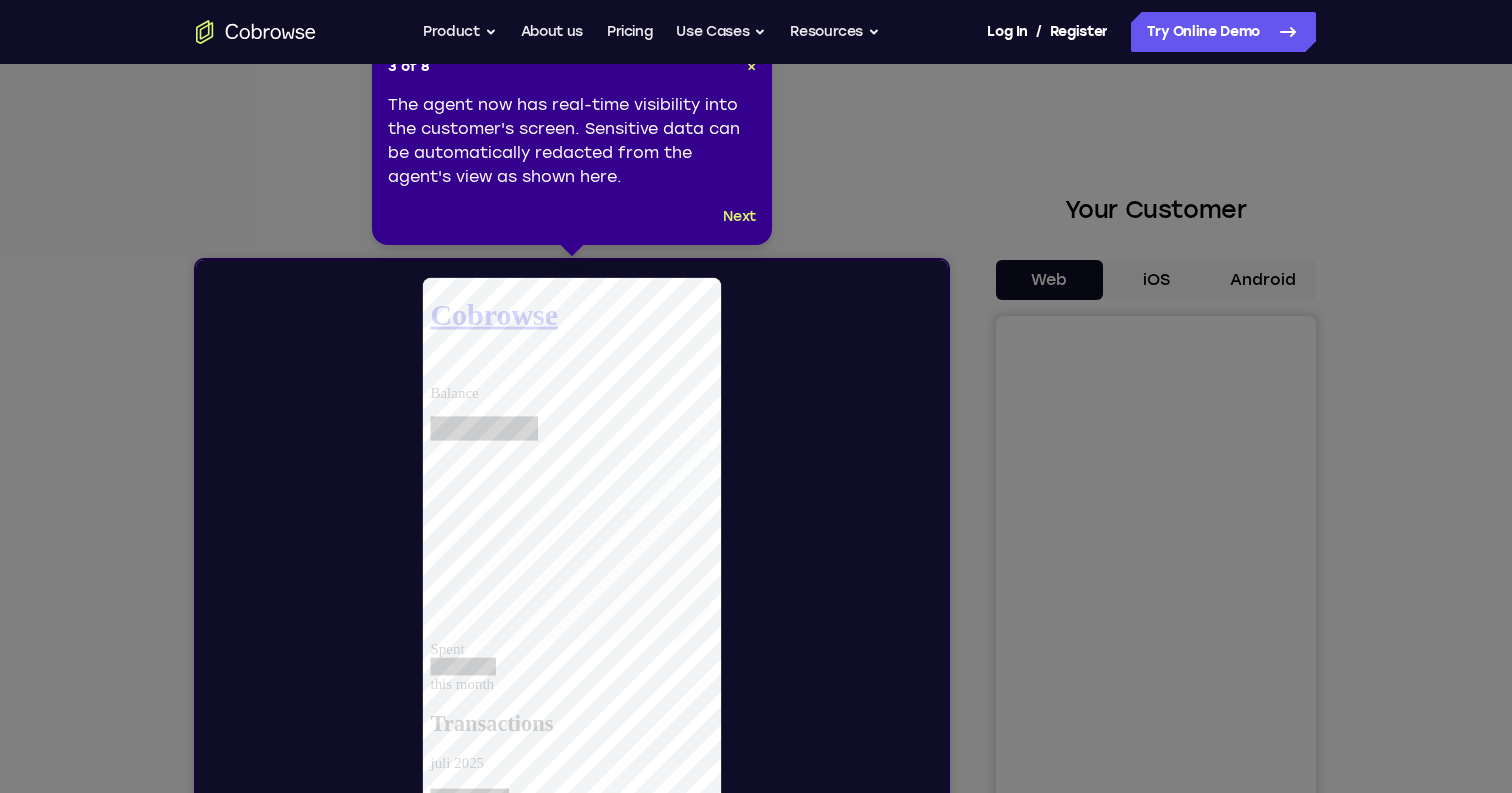 scroll, scrollTop: 0, scrollLeft: 0, axis: both 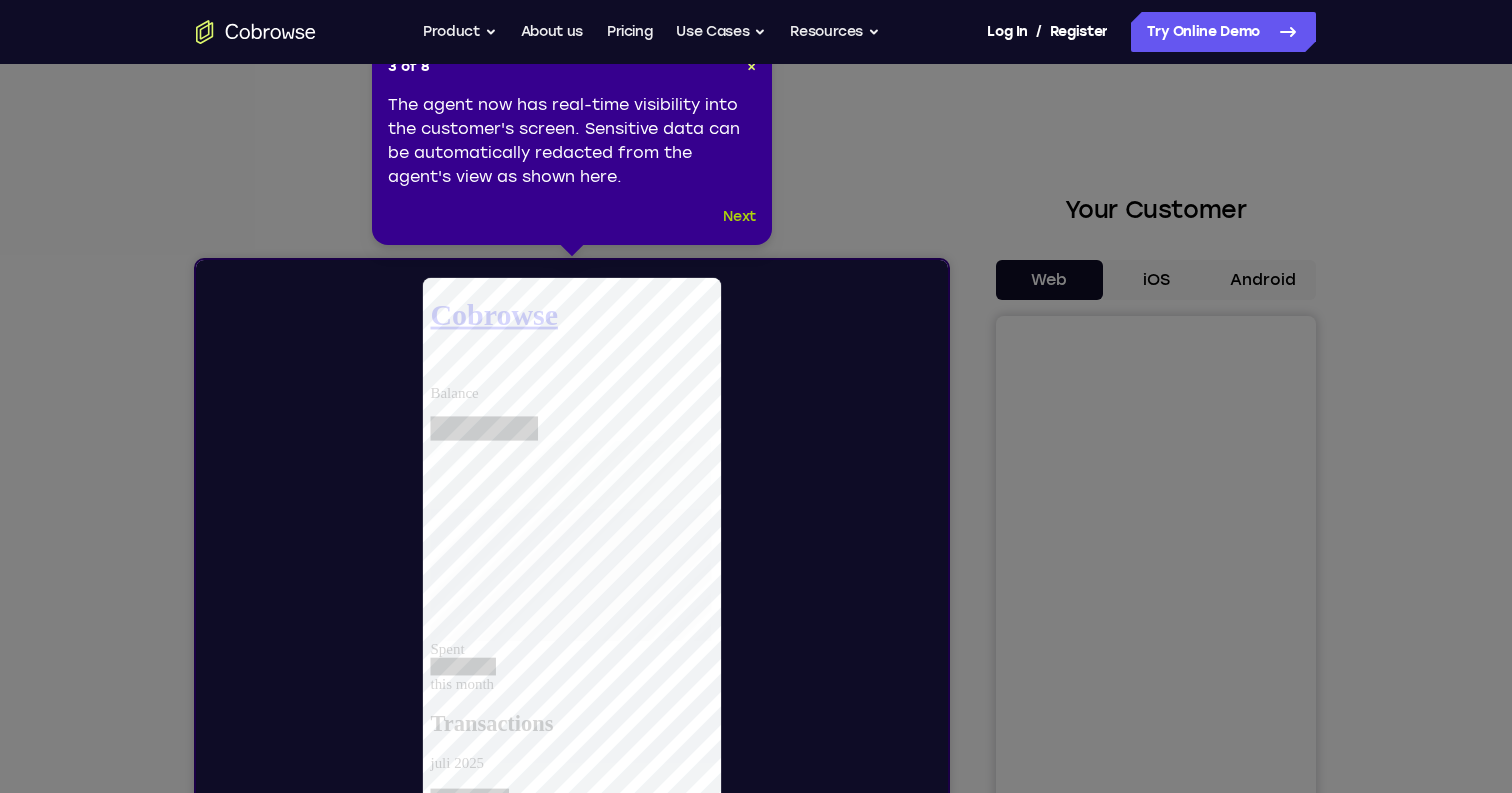 click on "Next" at bounding box center [739, 217] 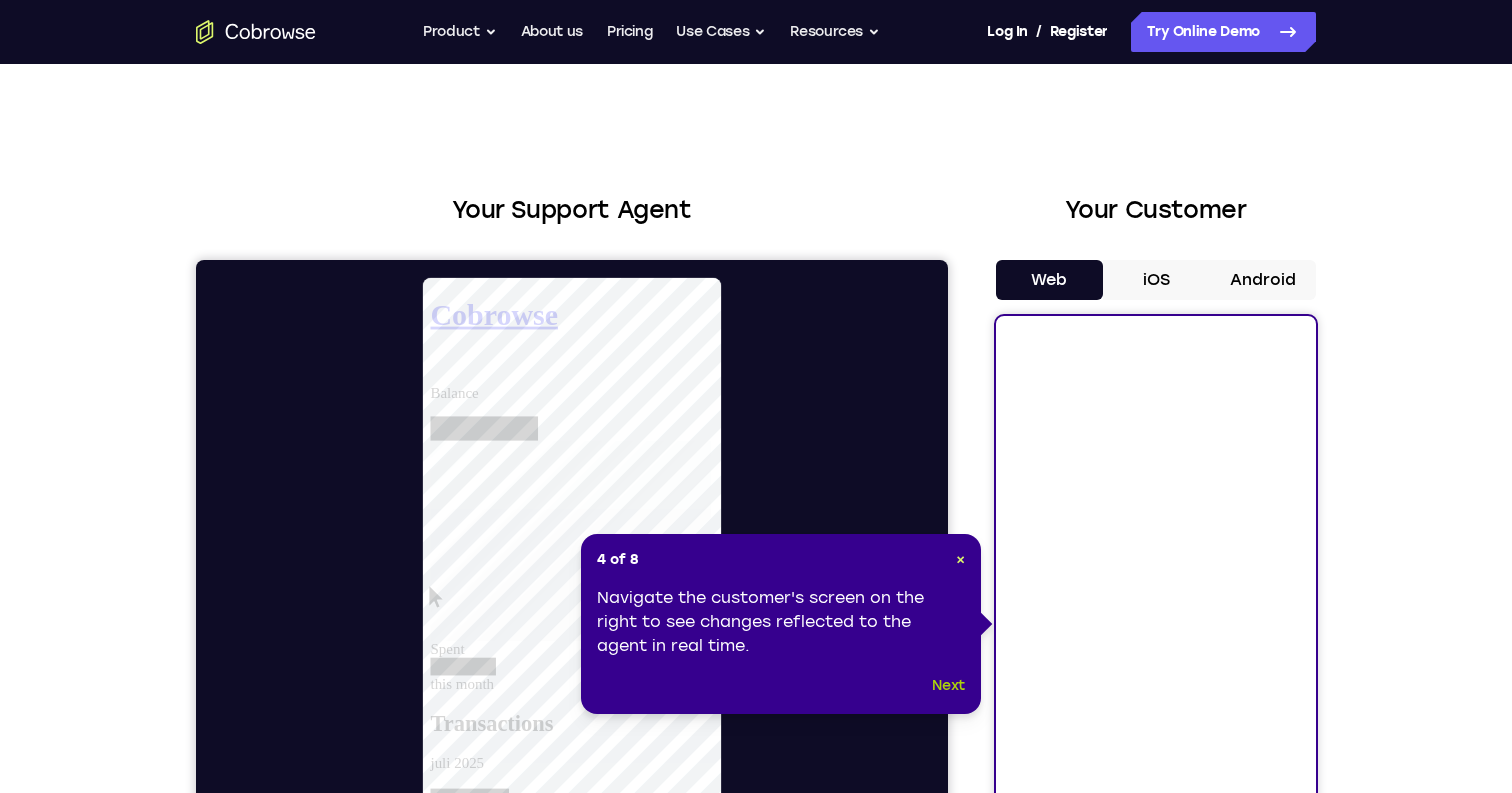 click on "Next" at bounding box center (948, 686) 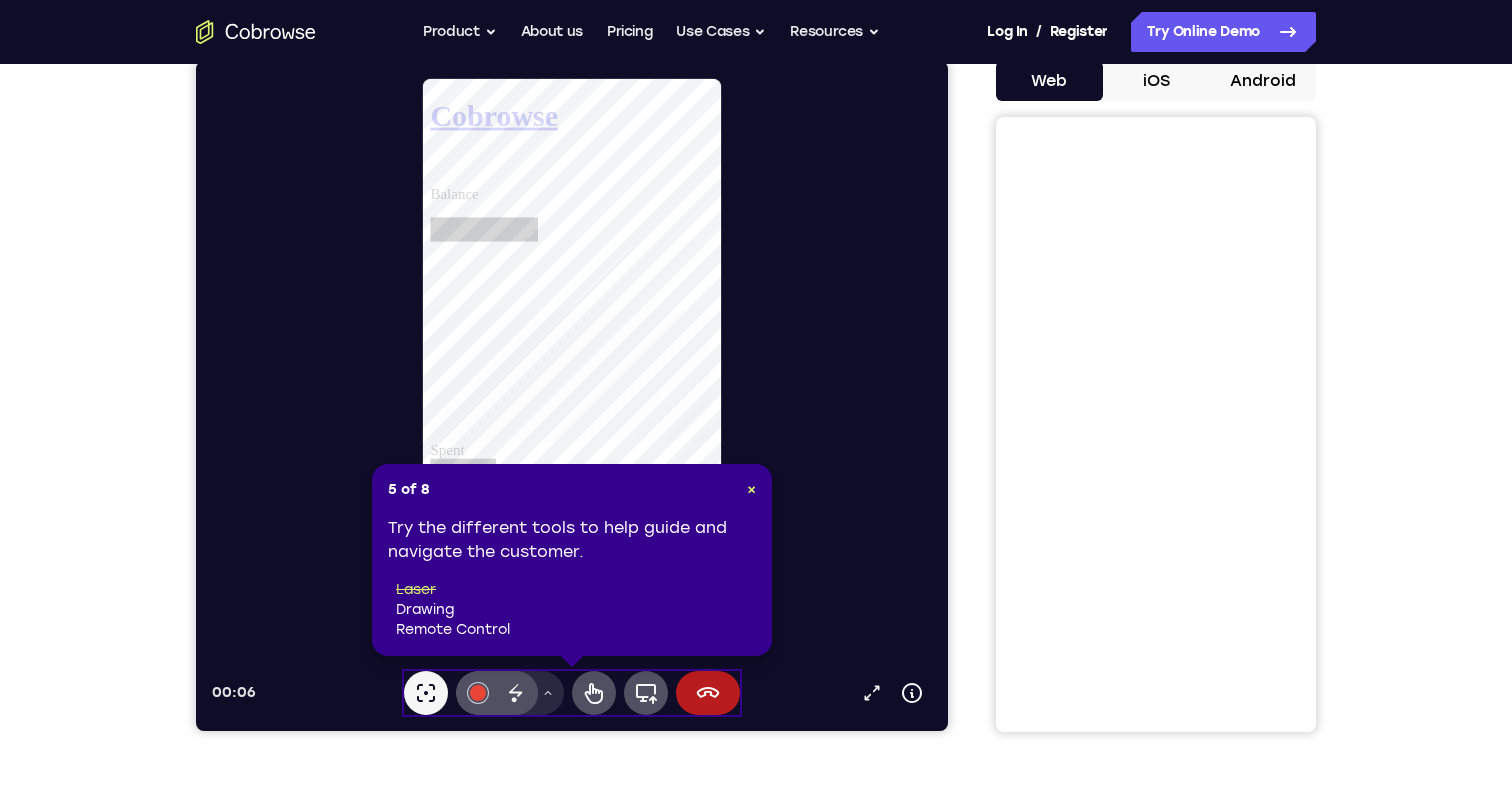 scroll, scrollTop: 210, scrollLeft: 0, axis: vertical 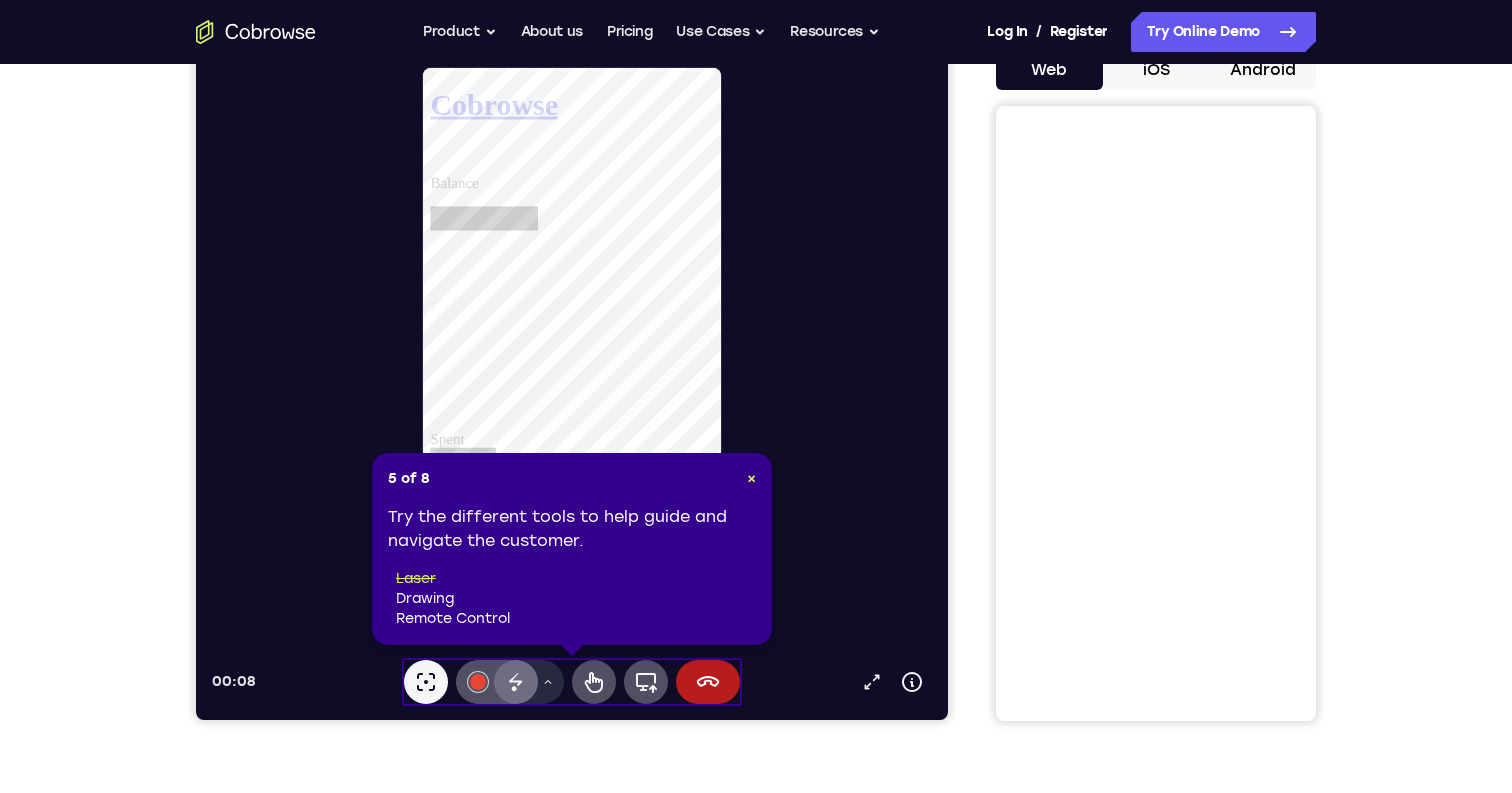 click 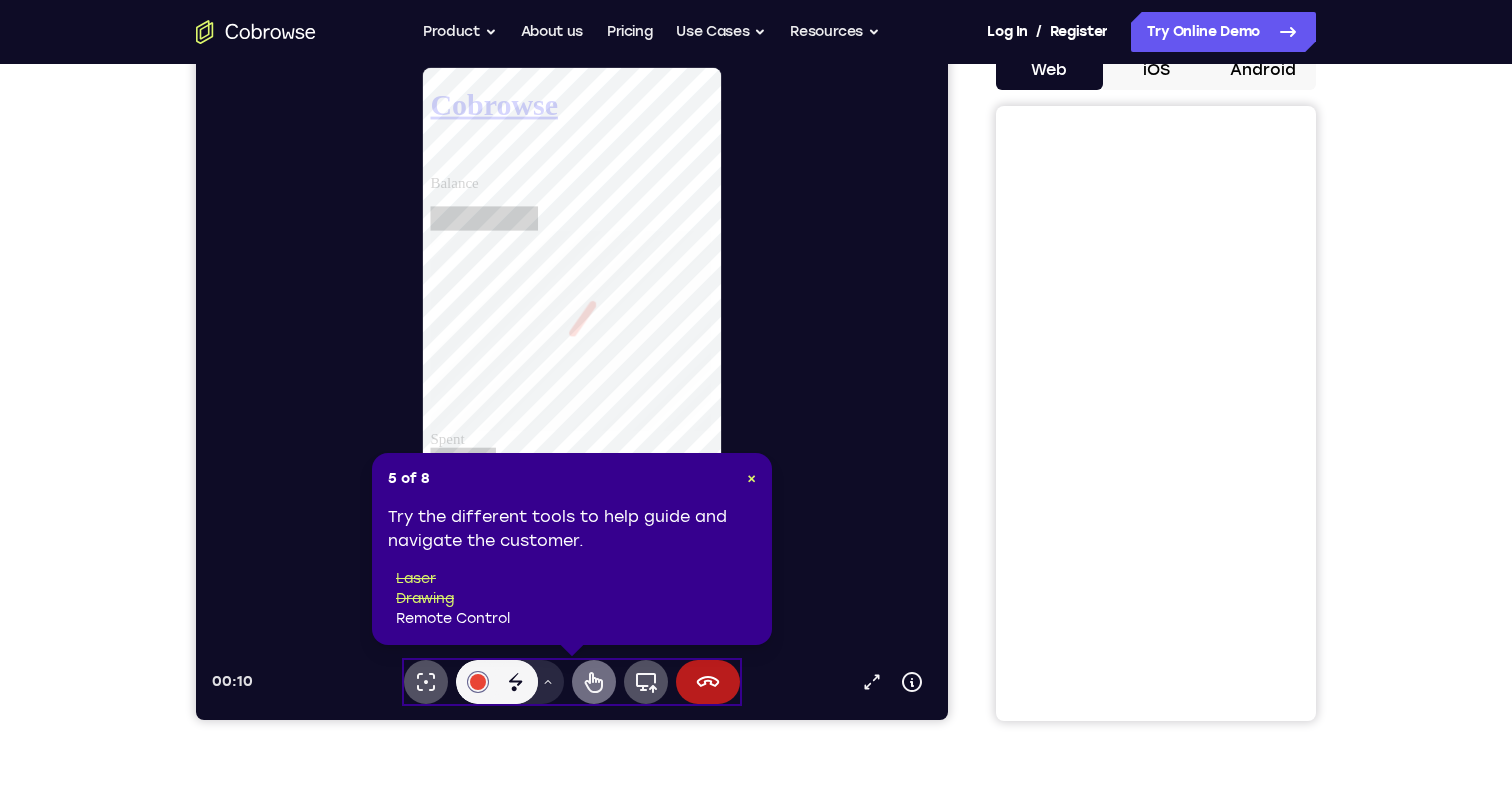 click 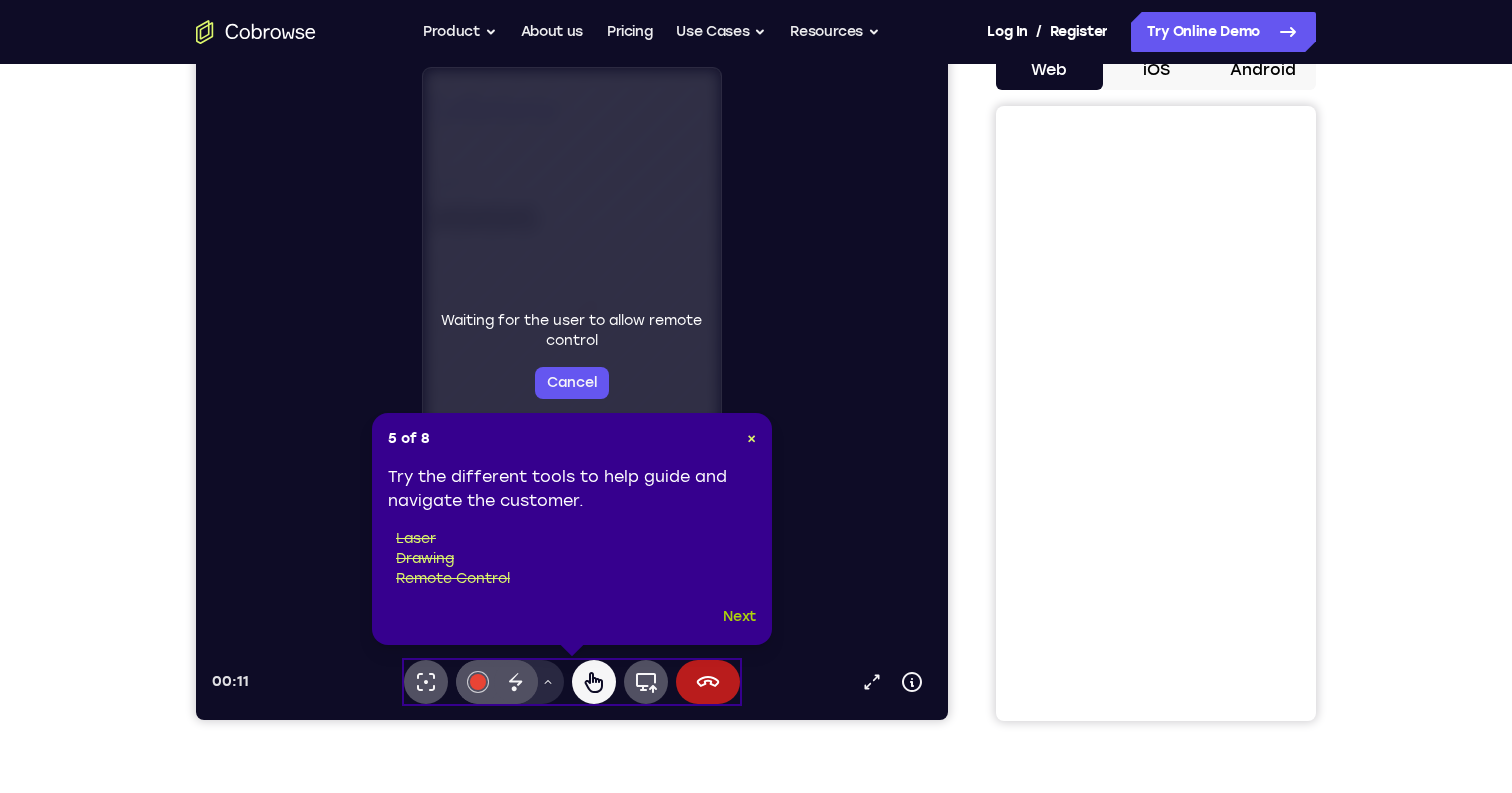 click on "Next" at bounding box center [739, 617] 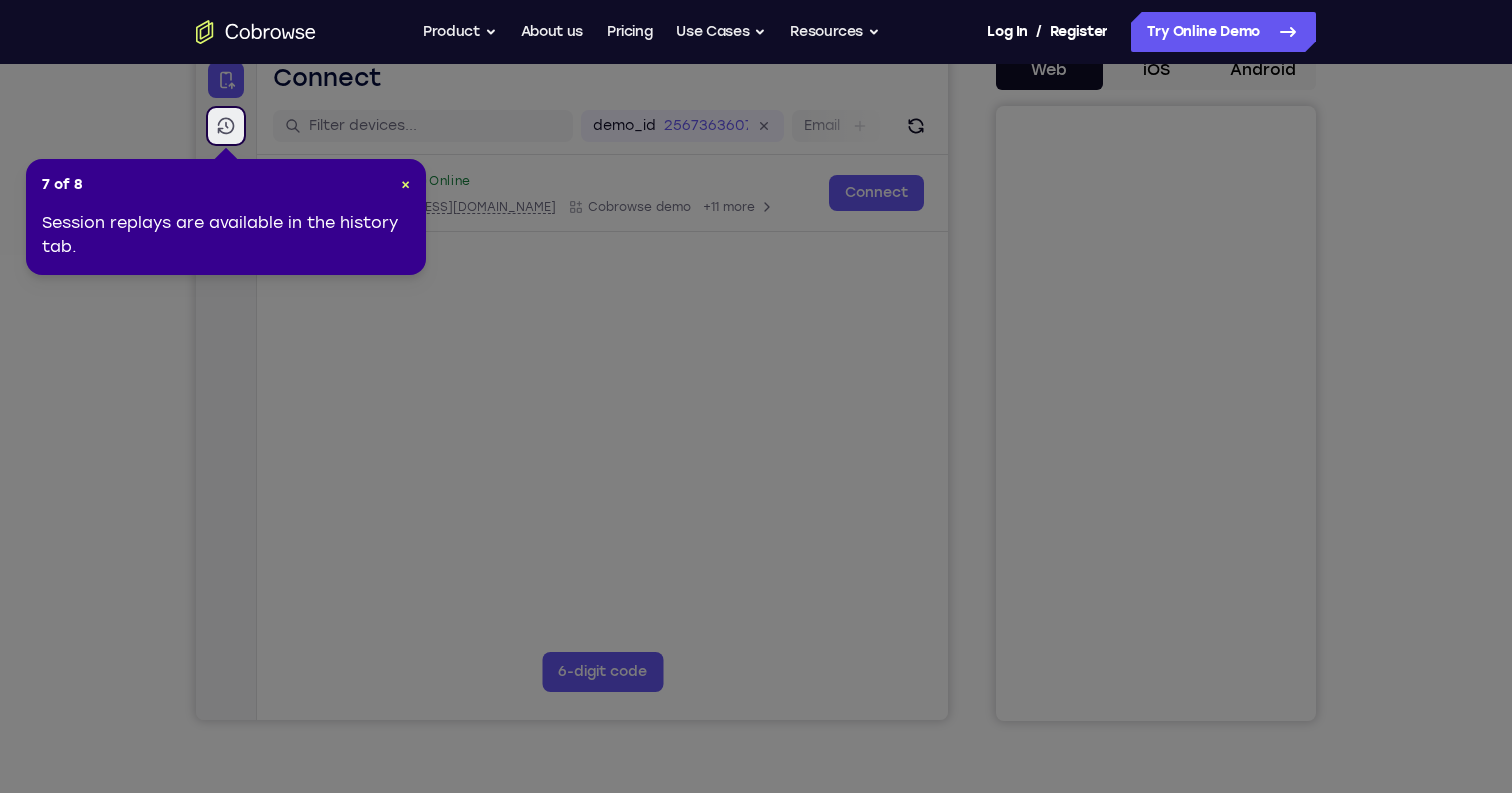 click 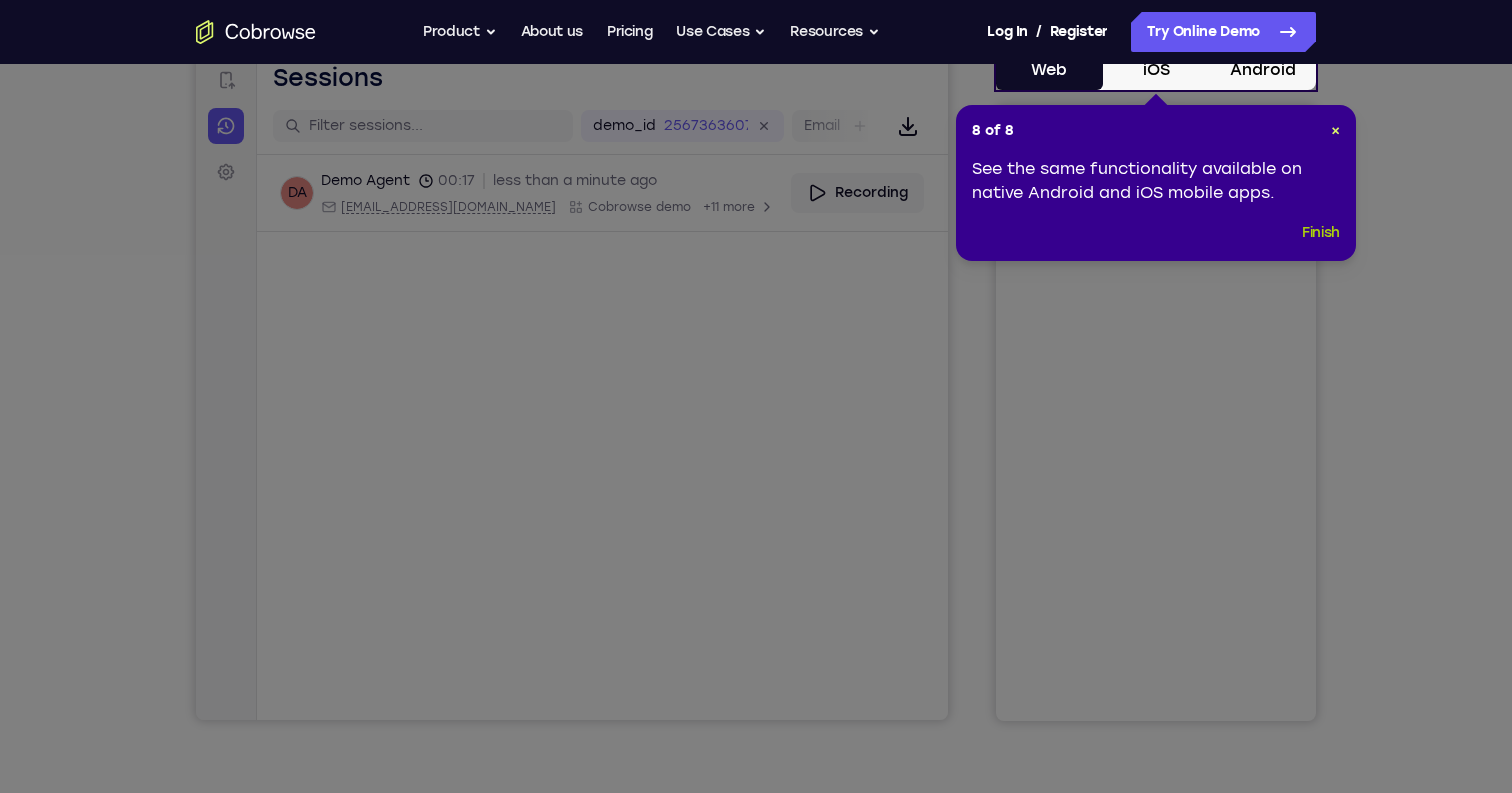 click on "Finish" at bounding box center [1321, 233] 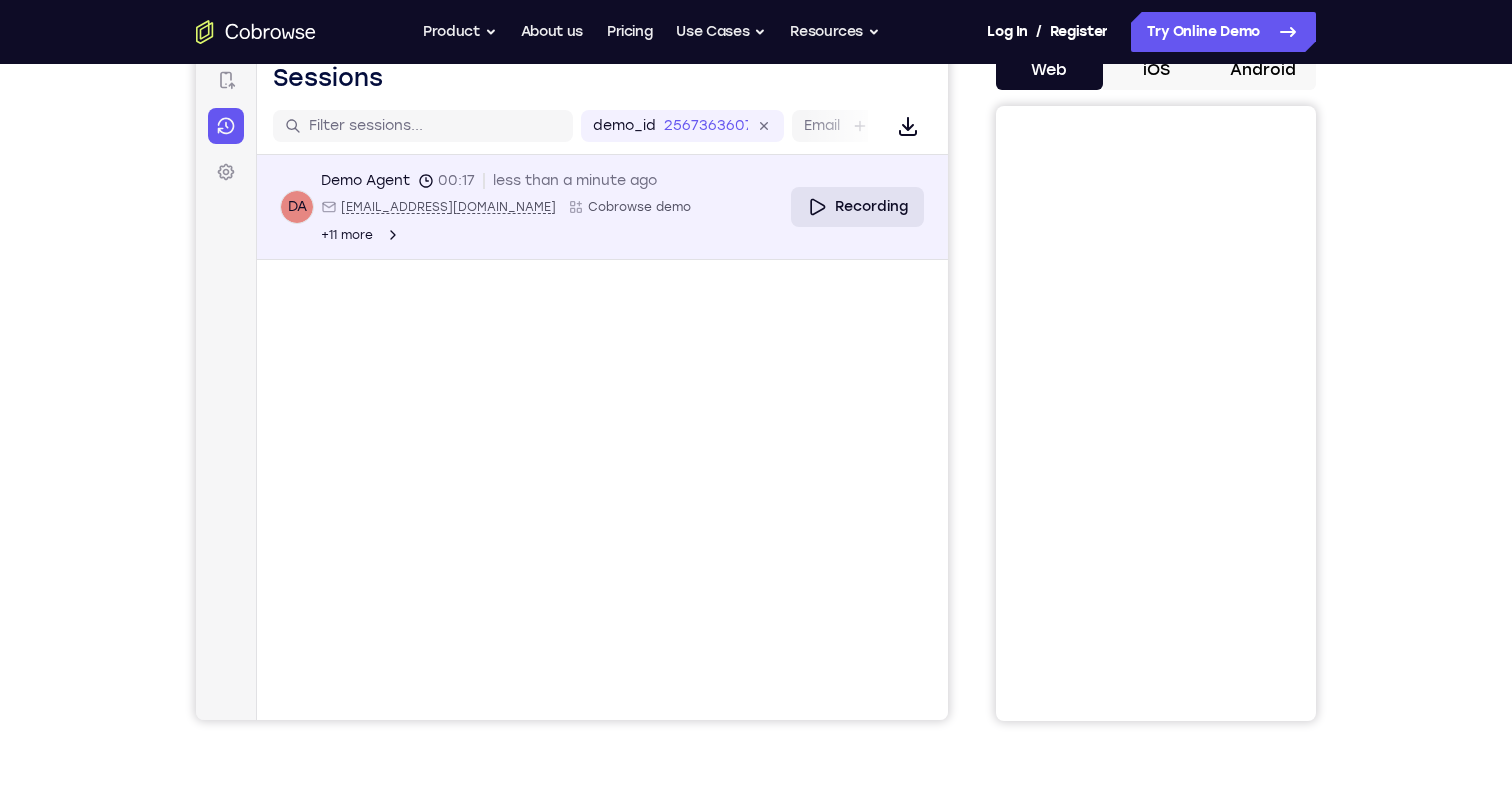 click on "Recording" at bounding box center [857, 207] 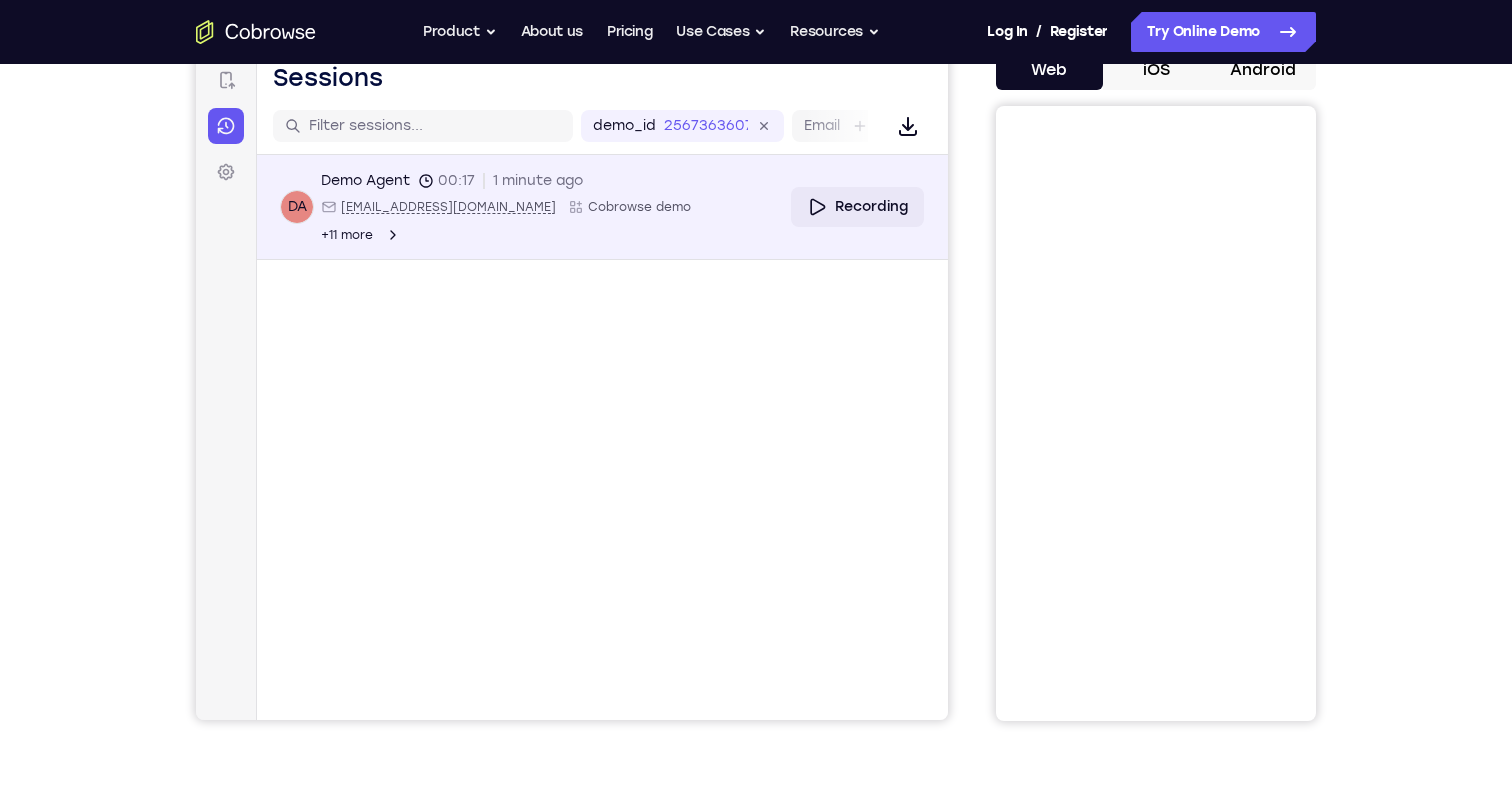 click on "+11 more" at bounding box center [347, 235] 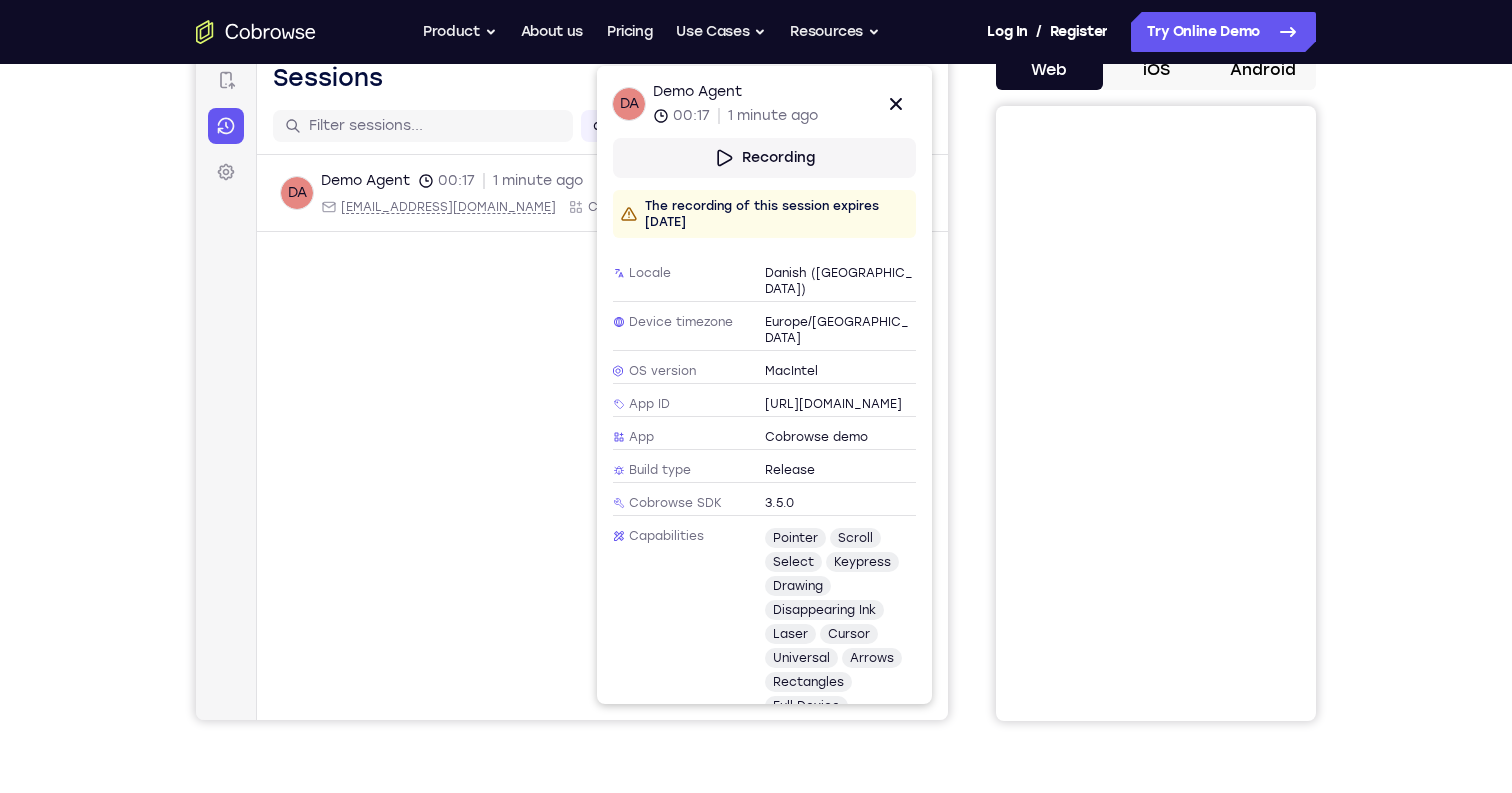 scroll, scrollTop: 0, scrollLeft: 0, axis: both 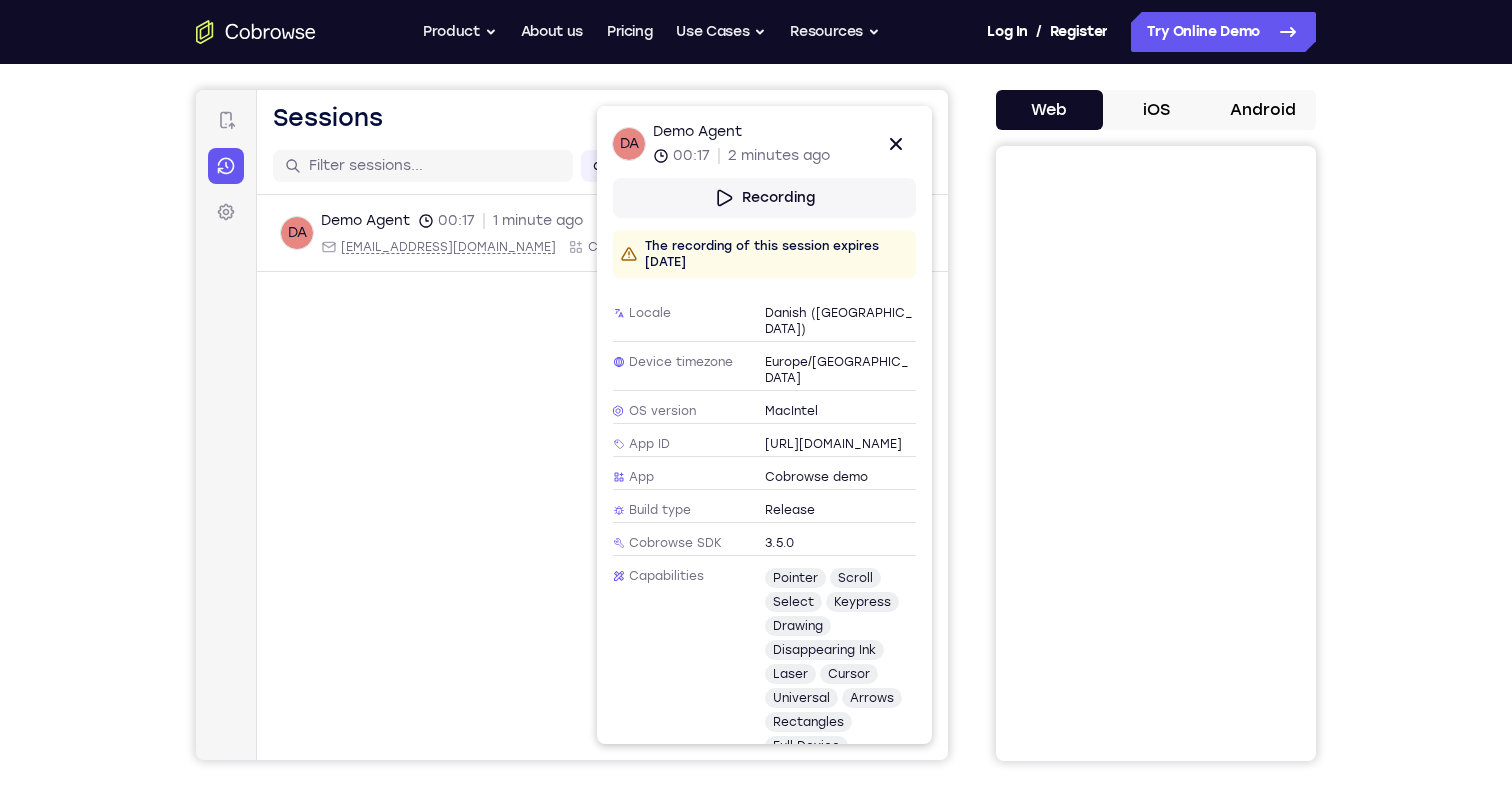 click on "pointer scroll select keypress drawing disappearing ink laser cursor universal arrows rectangles full device" at bounding box center (841, 662) 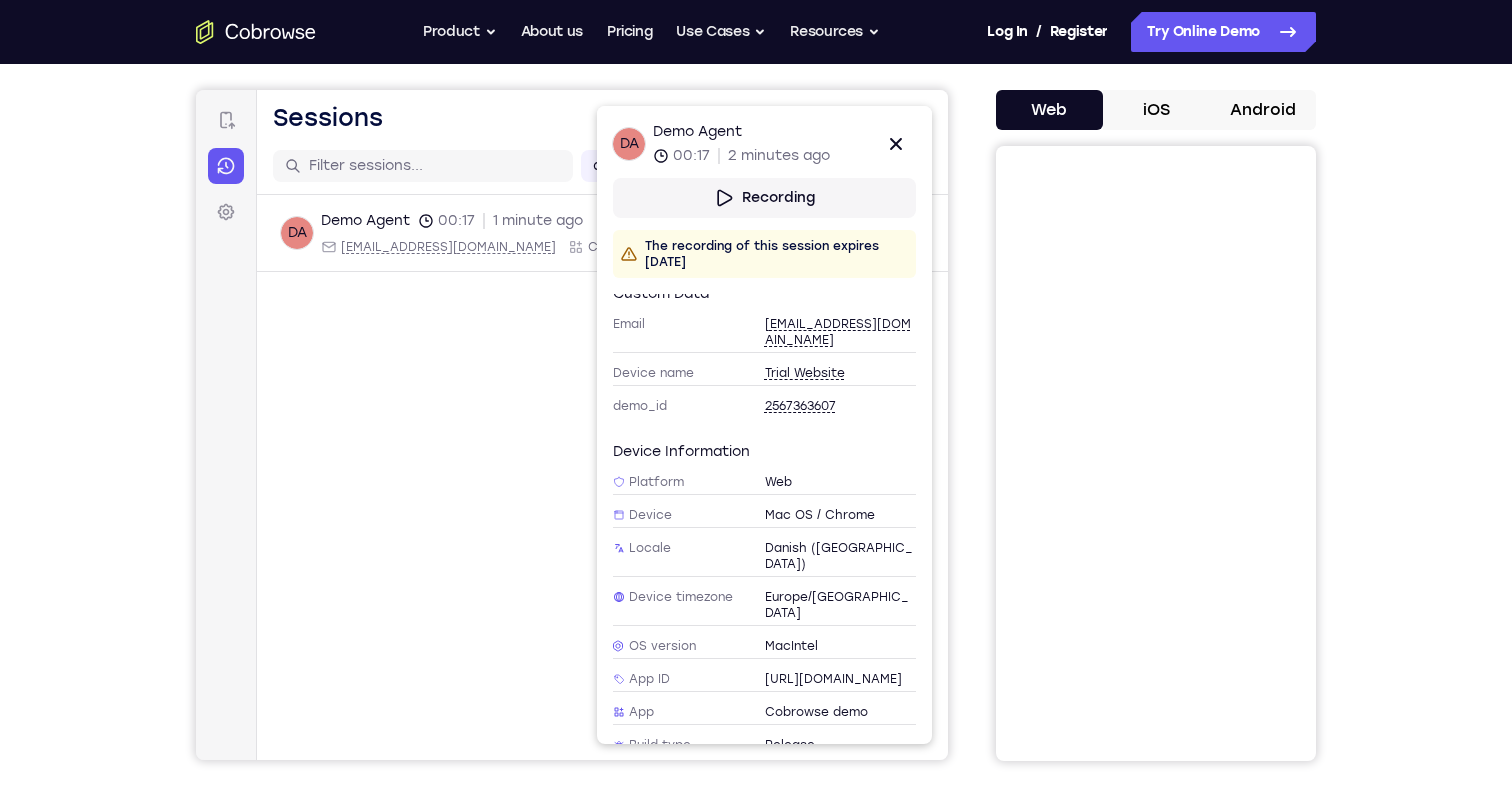 scroll, scrollTop: 0, scrollLeft: 0, axis: both 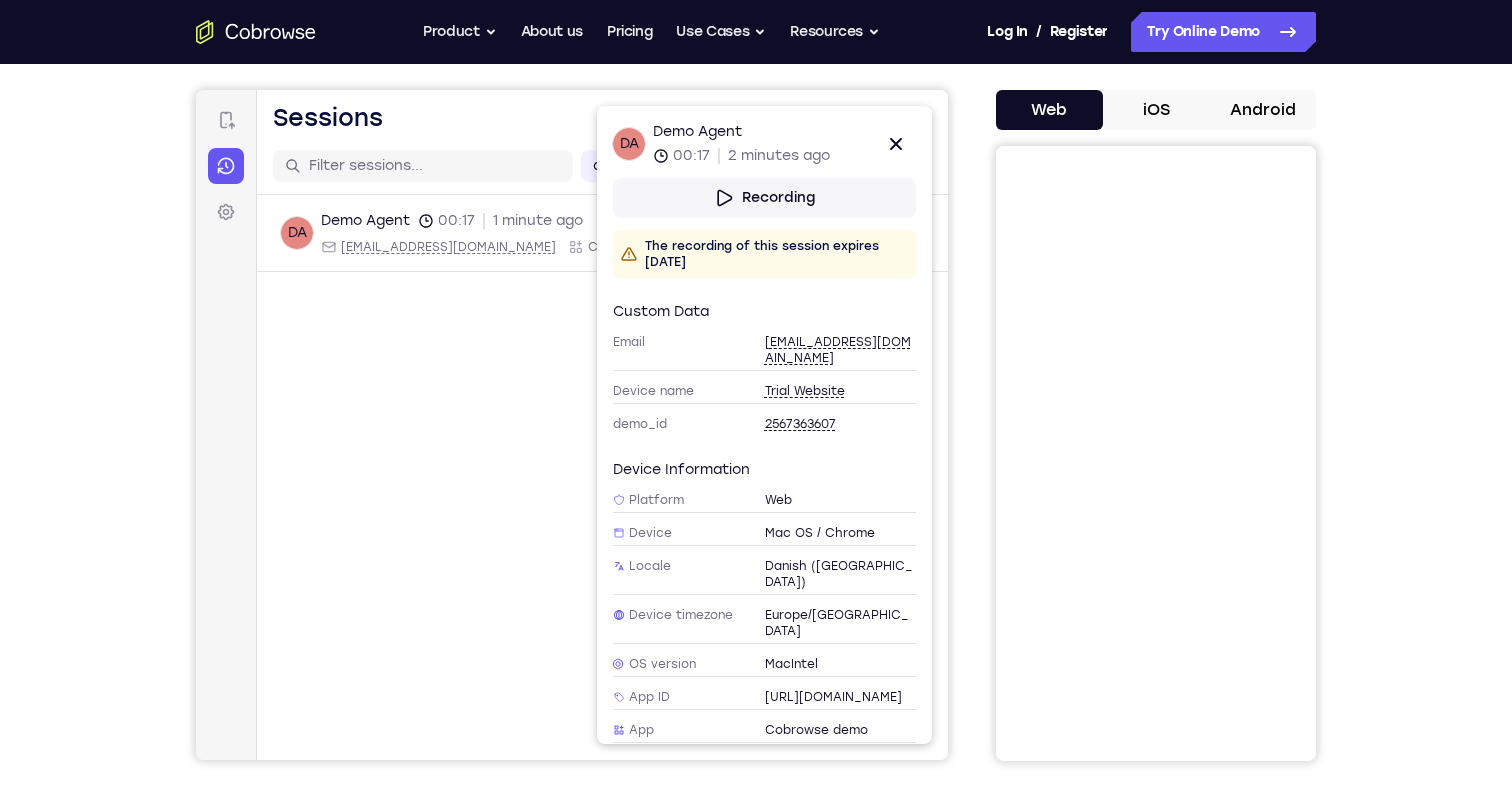 click on "demo_id 2567363607 2567363607 Email User ID Device ID Device name Download Download DA Demo Agent 00:17 1 minute ago [EMAIL_ADDRESS][DOMAIN_NAME] Cobrowse demo +11 more [EMAIL_ADDRESS][DOMAIN_NAME] Cobrowse demo +11 more Recording DA Demo Agent 00:17 2 minutes ago Close Recording The recording of this session expires [DATE] Custom data Email [EMAIL_ADDRESS][DOMAIN_NAME] Device name Trial Website demo_id 2567363607 Device information Platform Web Device Mac OS / Chrome Locale Danish ([GEOGRAPHIC_DATA]) Device timezone [GEOGRAPHIC_DATA]/[GEOGRAPHIC_DATA] OS version MacIntel App ID [URL][DOMAIN_NAME] App Cobrowse demo Build type Release Cobrowse SDK 3.5.0 Capabilities pointer scroll select keypress drawing disappearing ink laser cursor universal arrows rectangles full device" at bounding box center [602, 473] 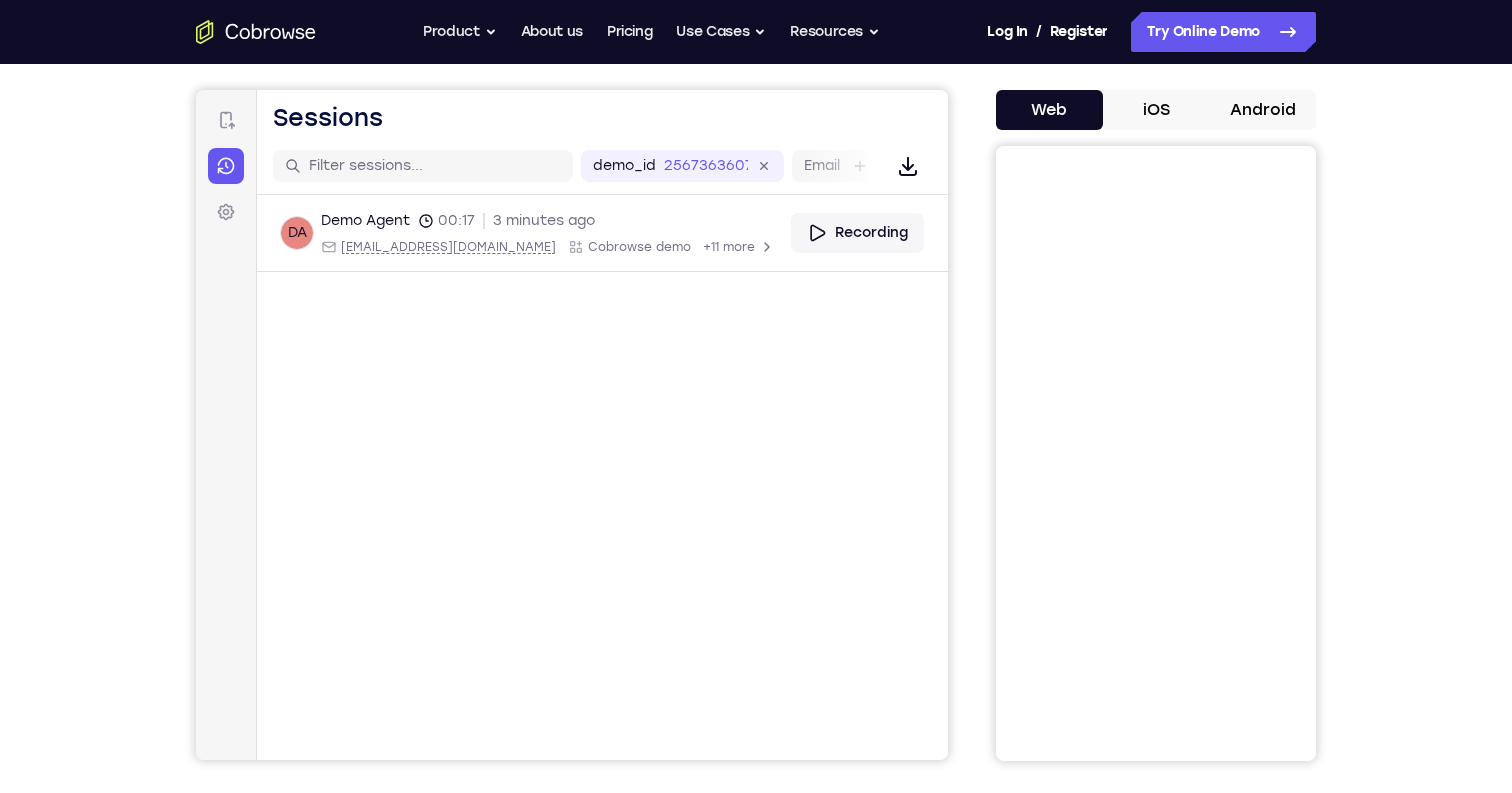 click on "Connect Sessions Settings" at bounding box center [226, 166] 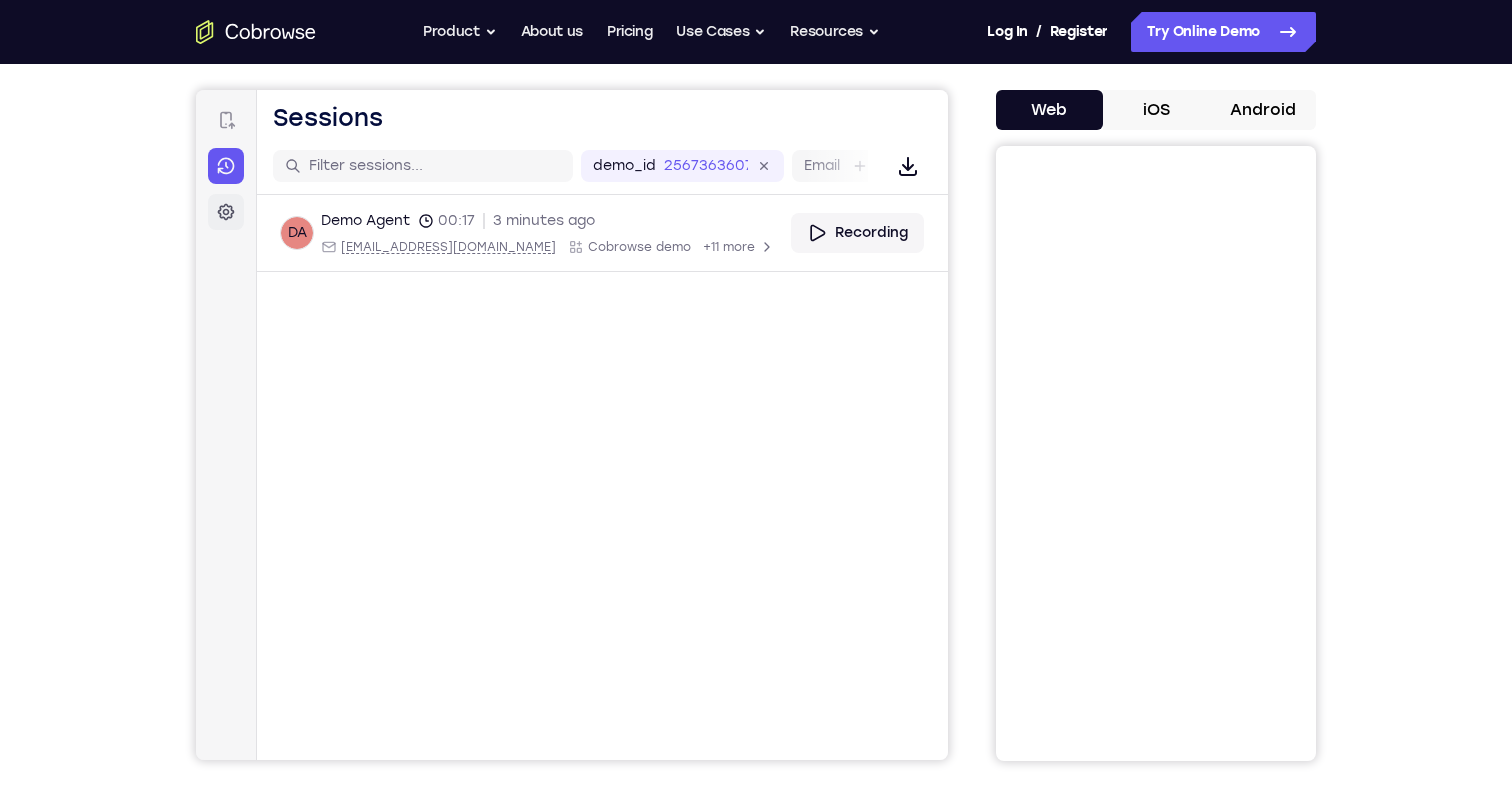 click 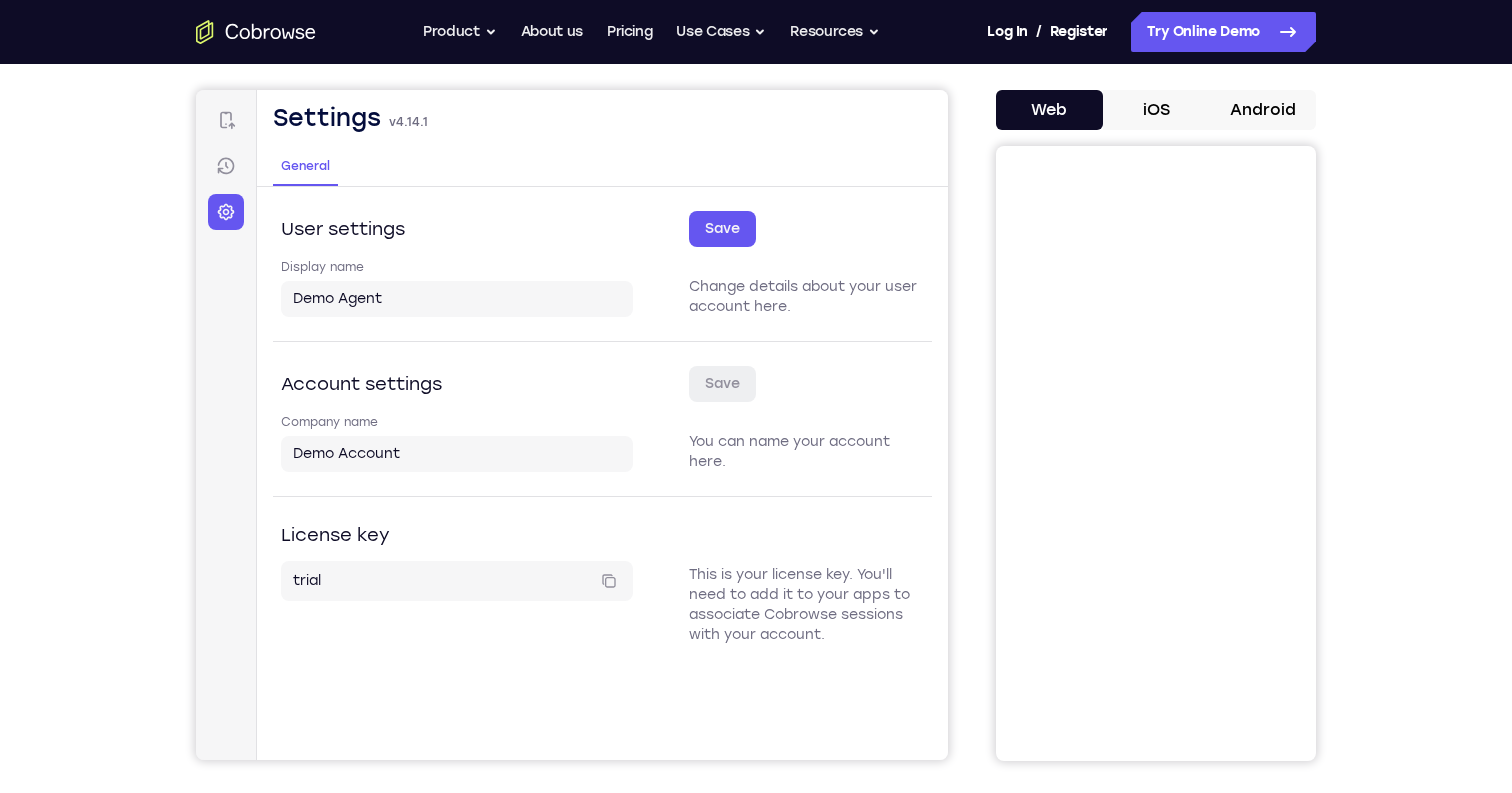 click on "Connect Sessions Settings" at bounding box center (226, 166) 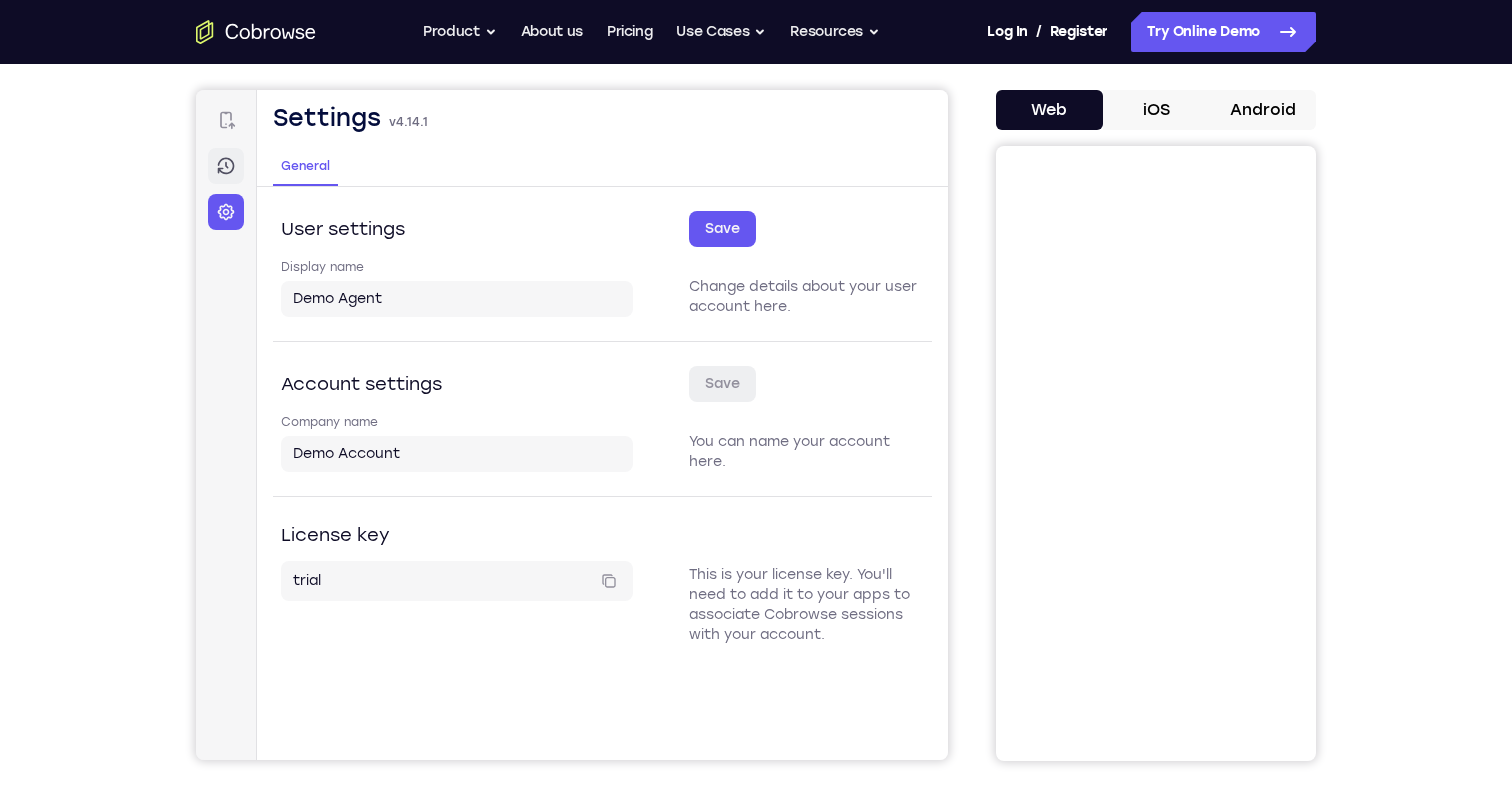 click 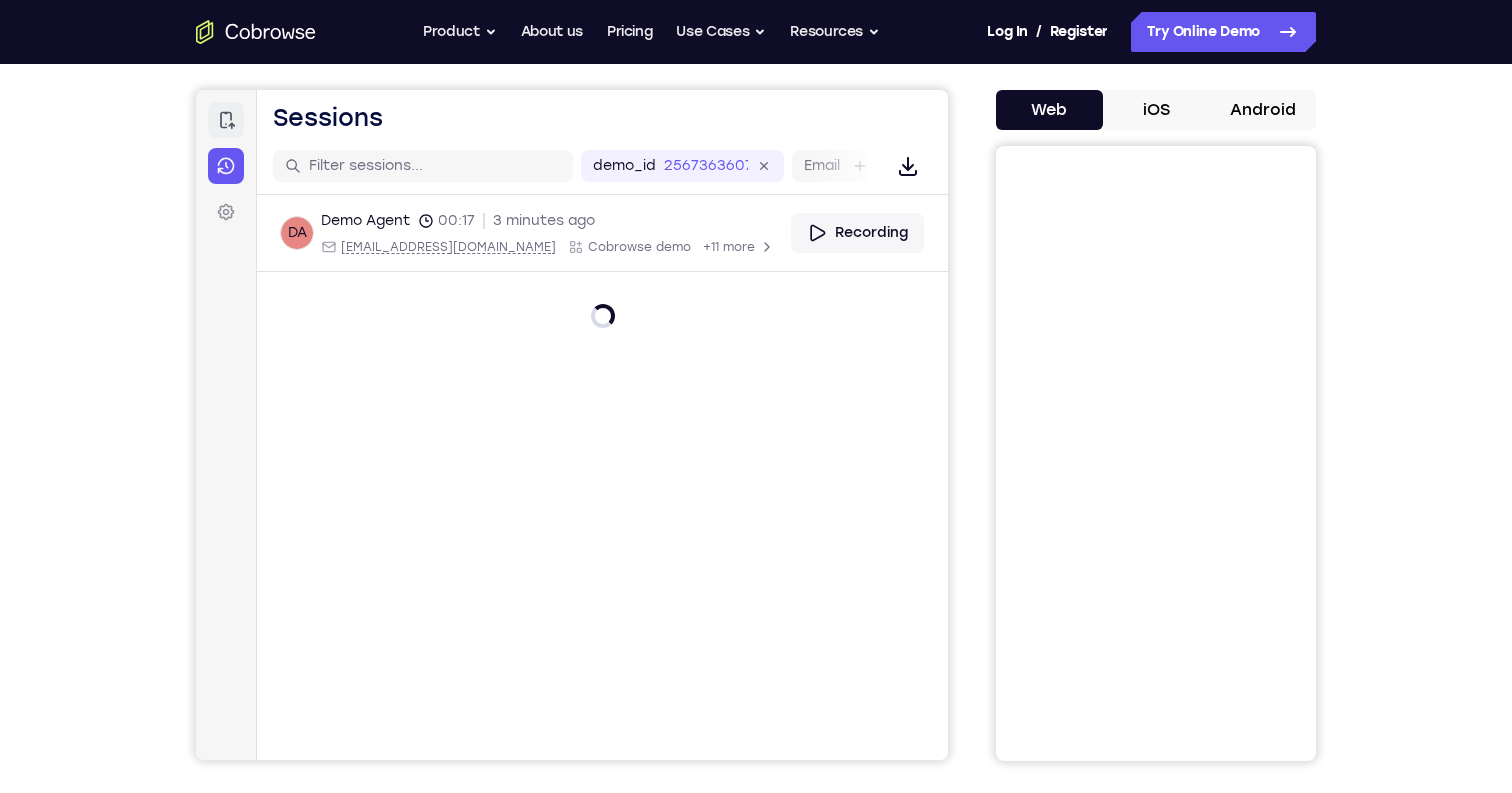 click 